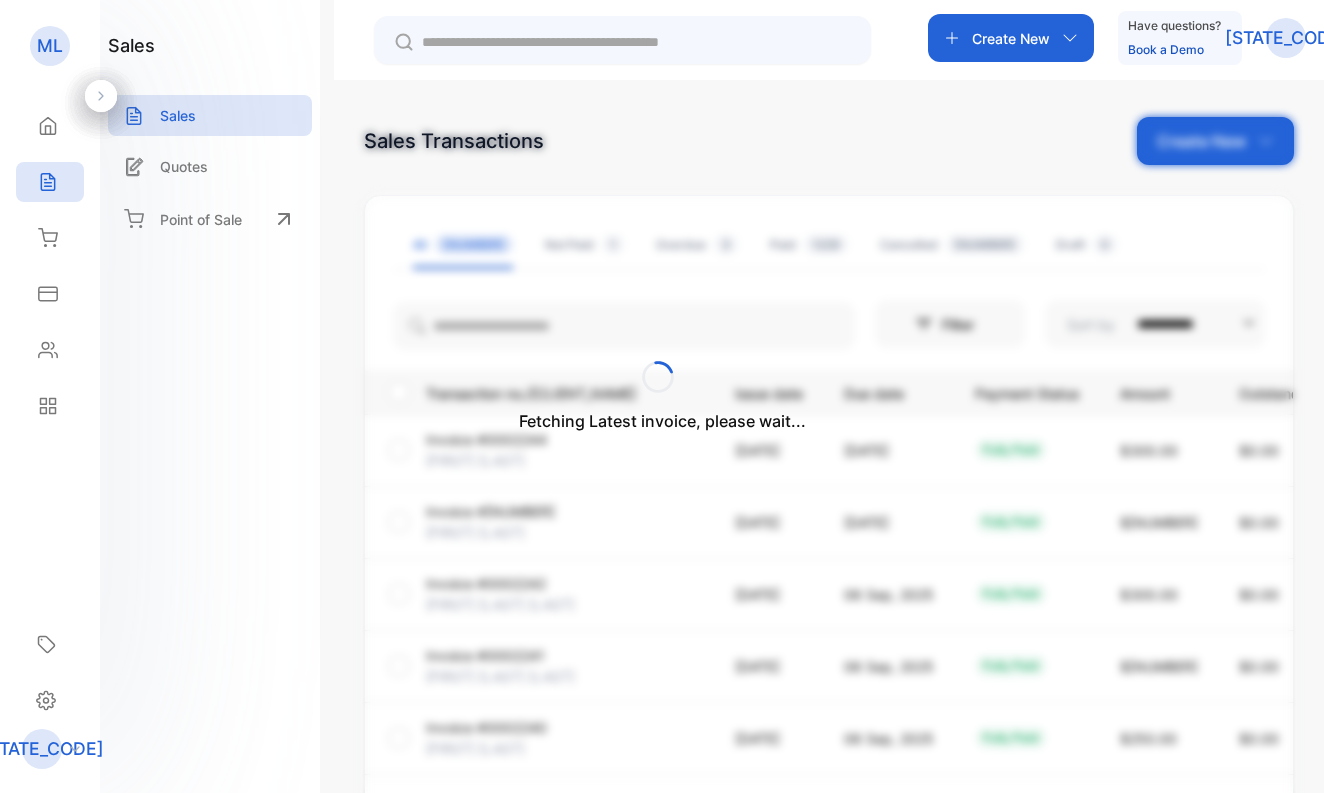 scroll, scrollTop: 0, scrollLeft: 0, axis: both 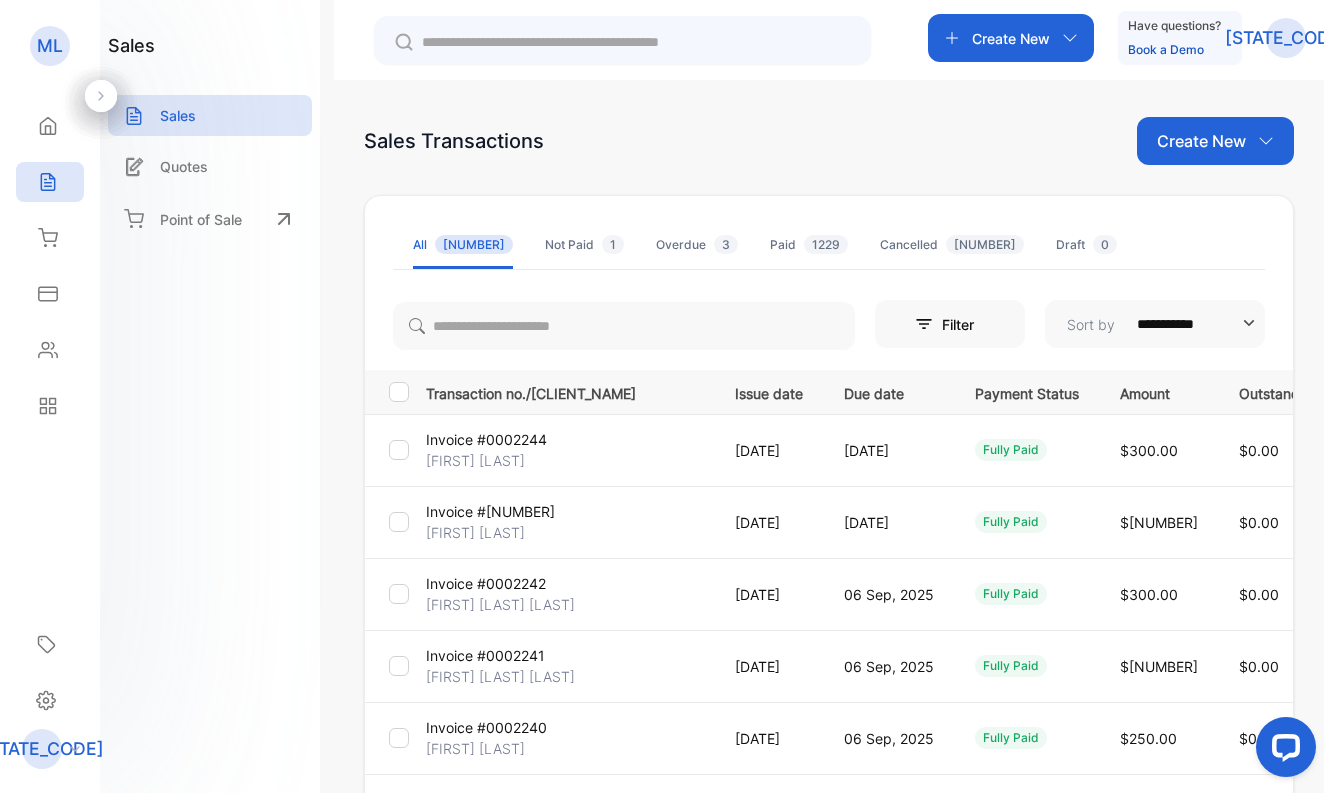 click on "Create New" at bounding box center [1201, 141] 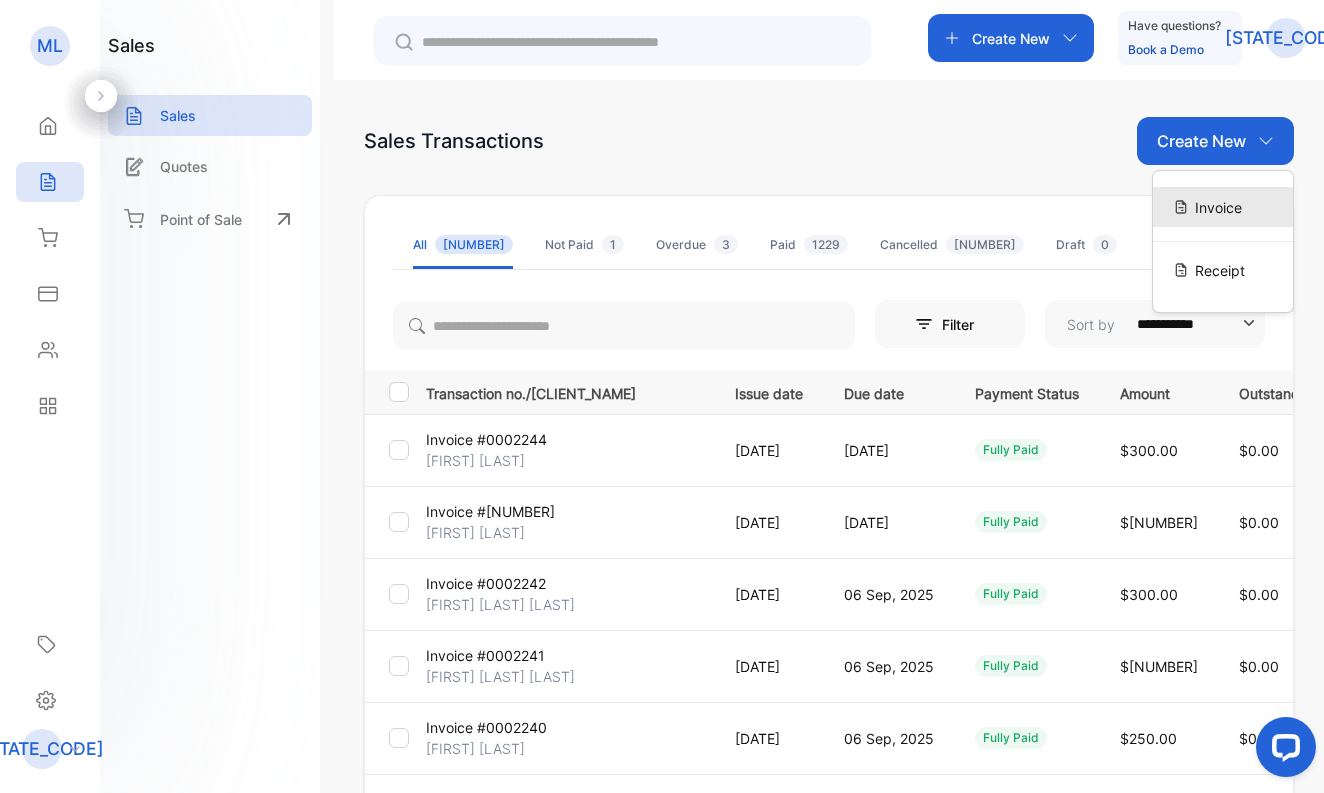 click on "Invoice" at bounding box center (1218, 207) 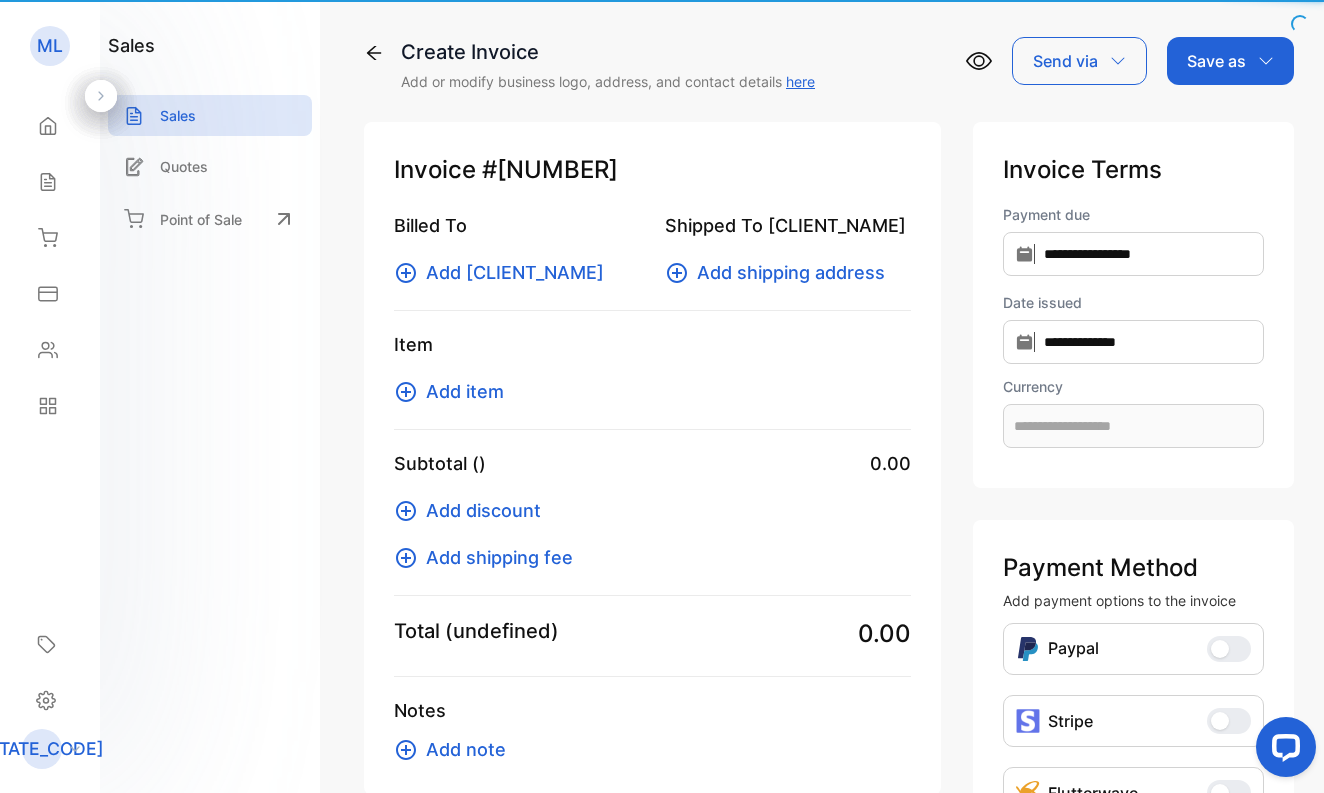type on "**********" 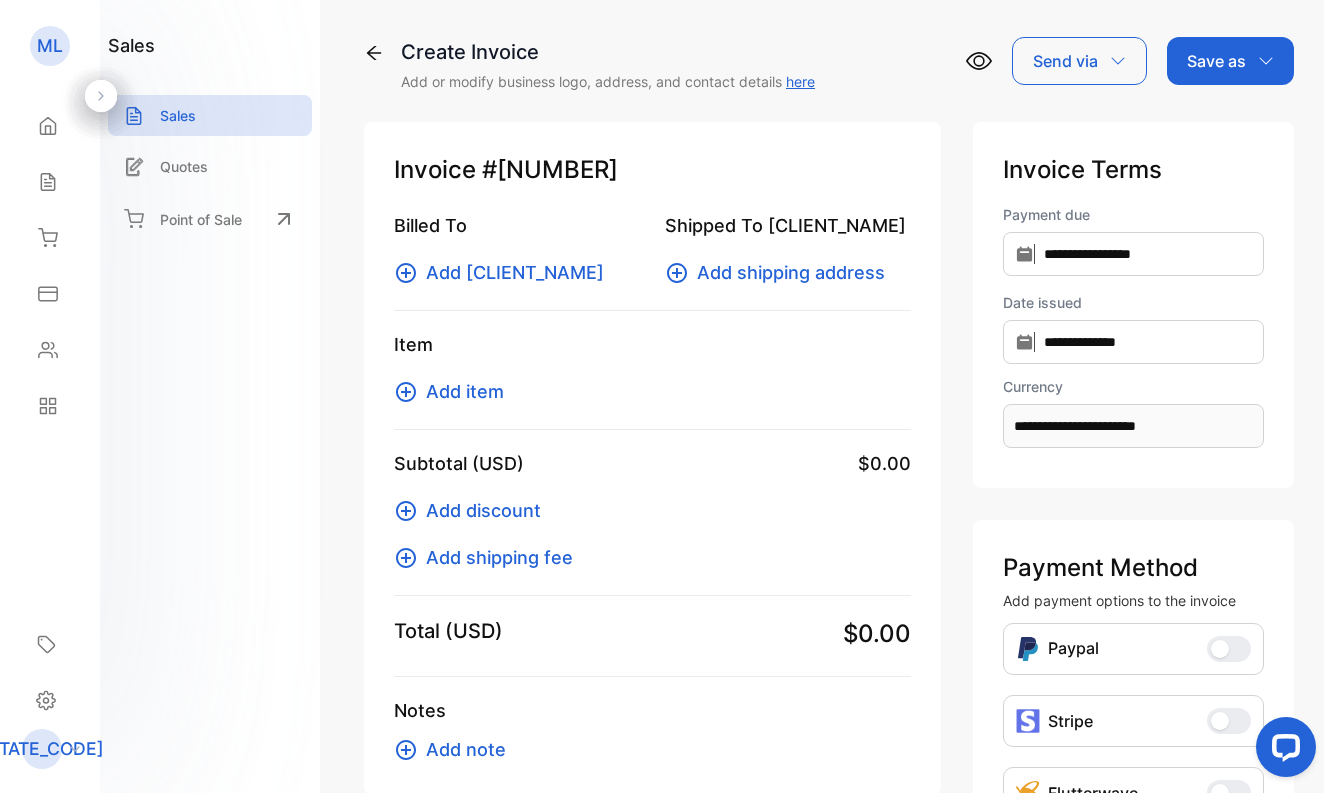 click on "Add [CLIENT_NAME]" at bounding box center (515, 272) 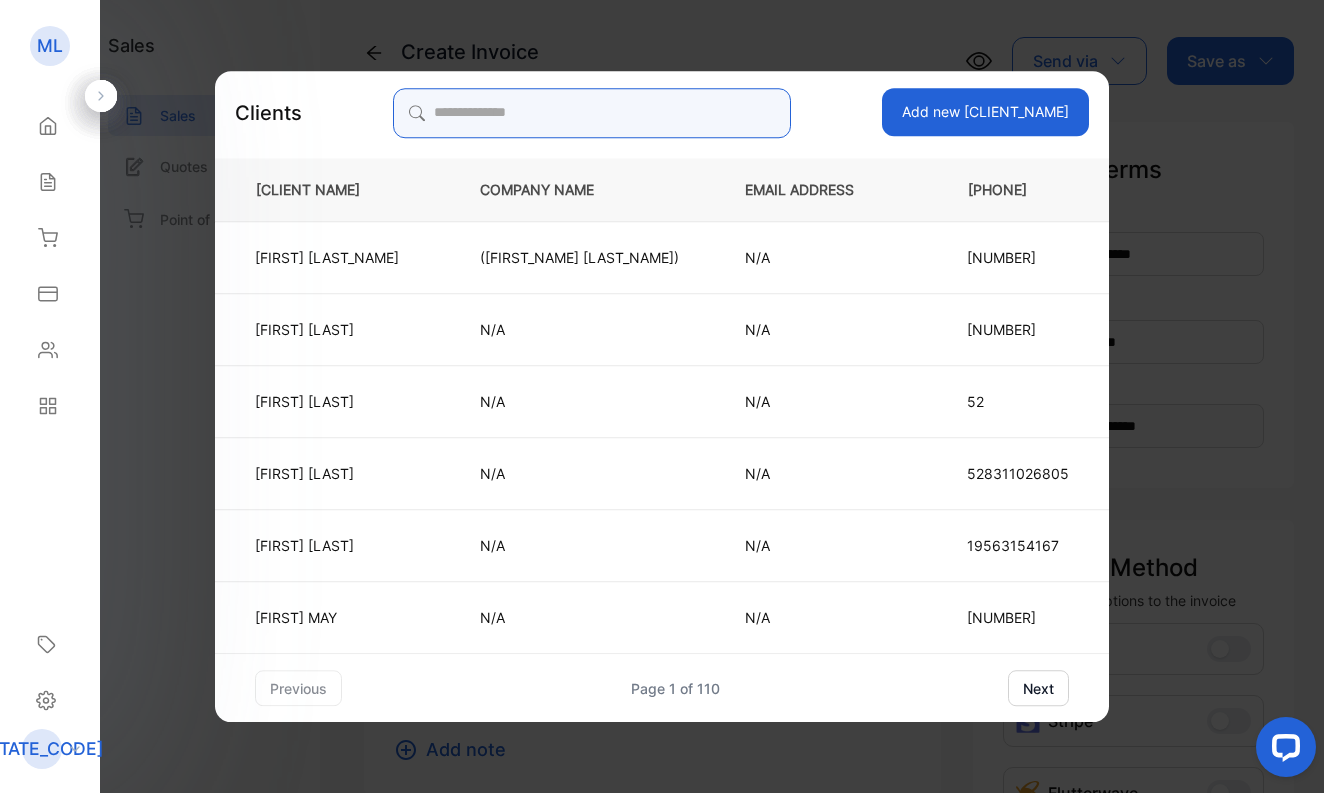click at bounding box center [592, 113] 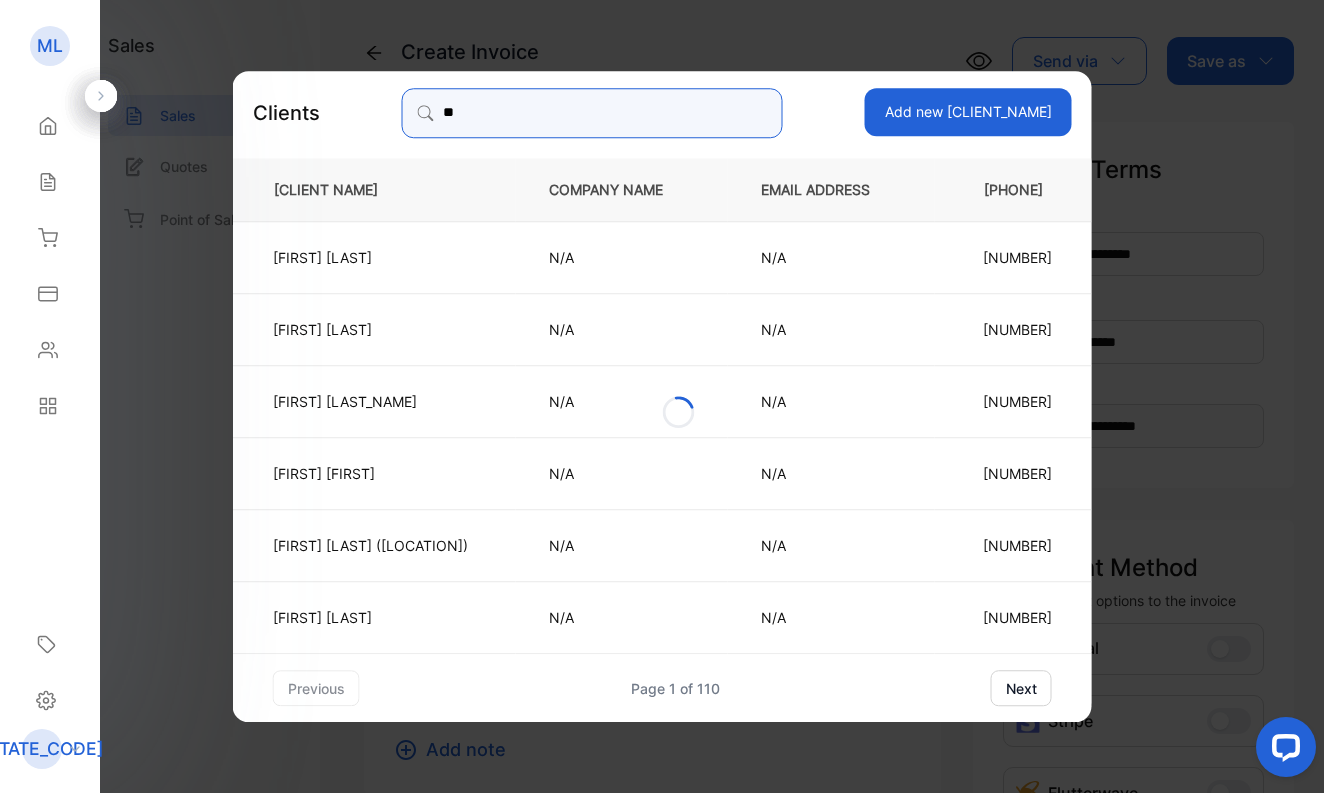 type on "*" 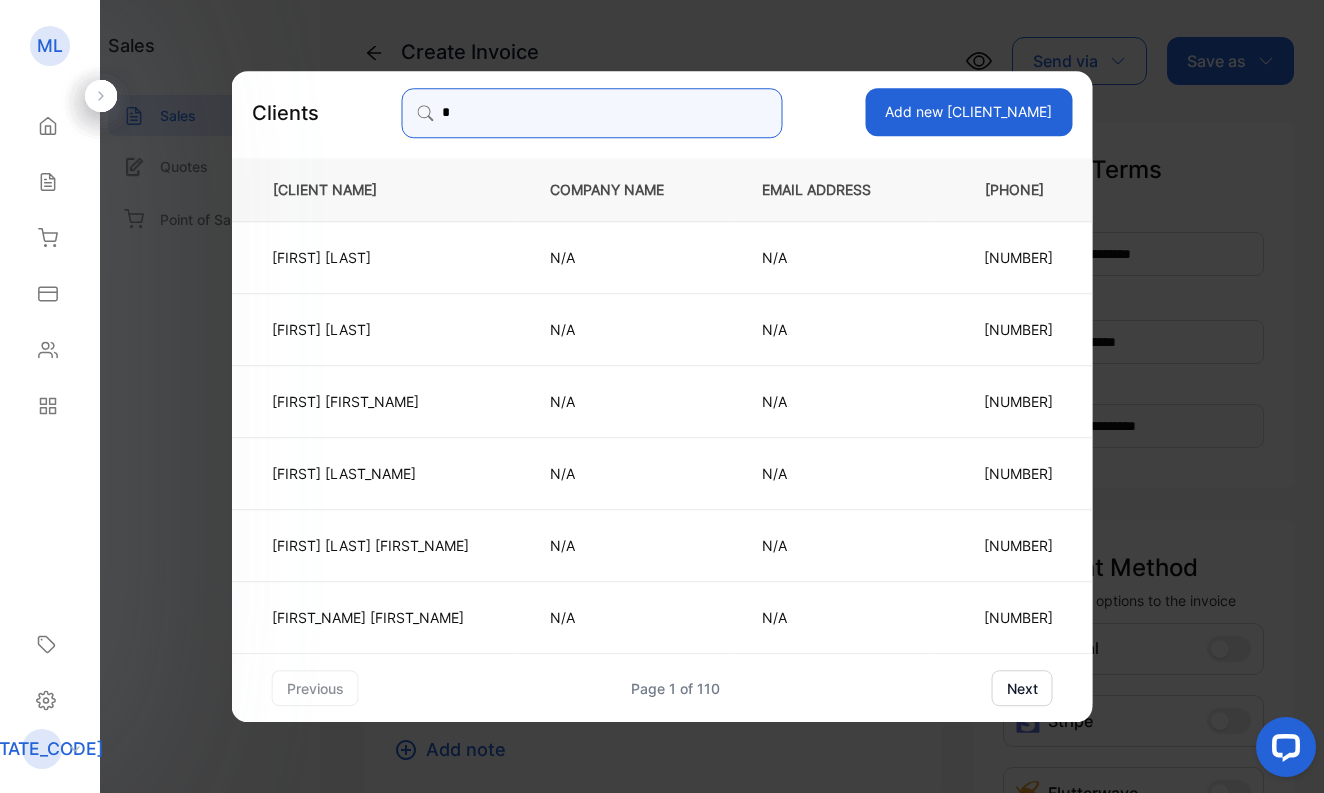 type 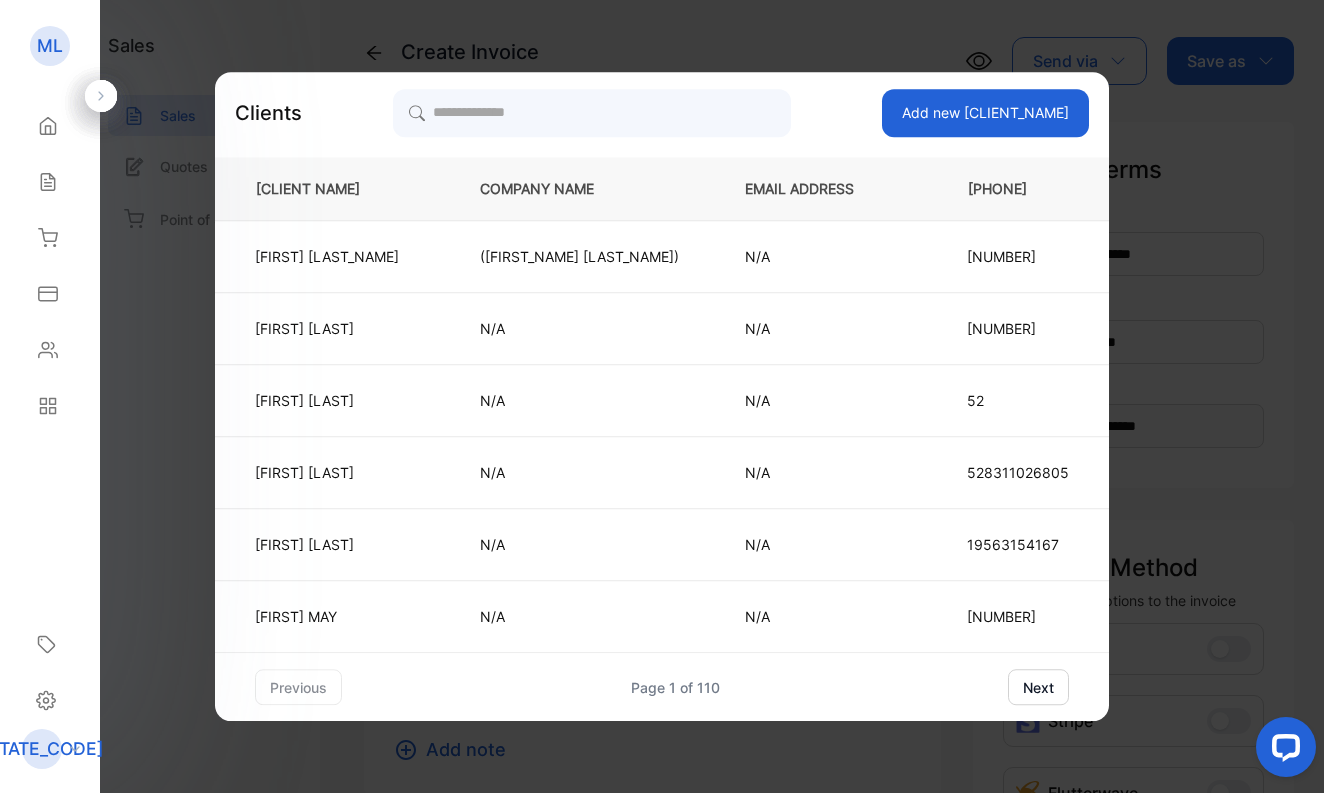 click on "Add new [CLIENT_NAME]" at bounding box center [985, 113] 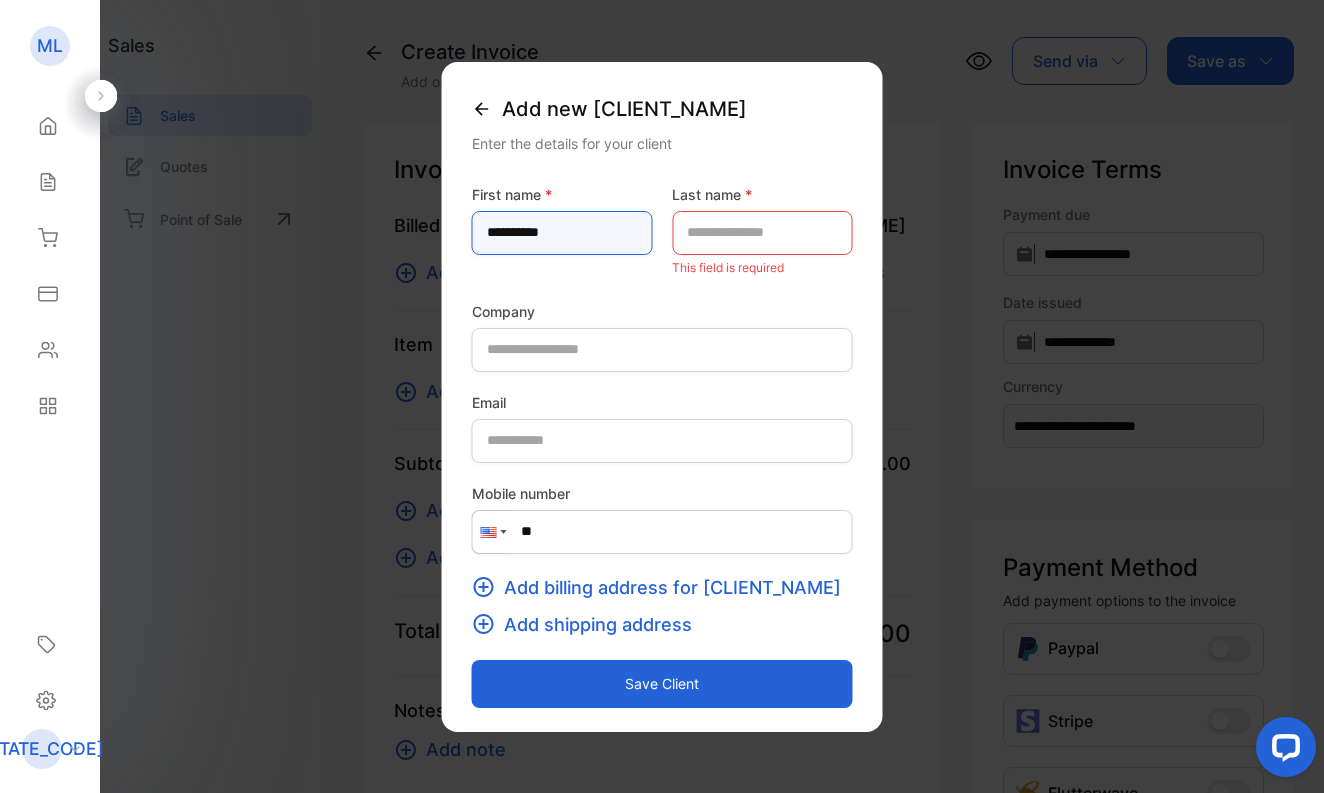 type on "*********" 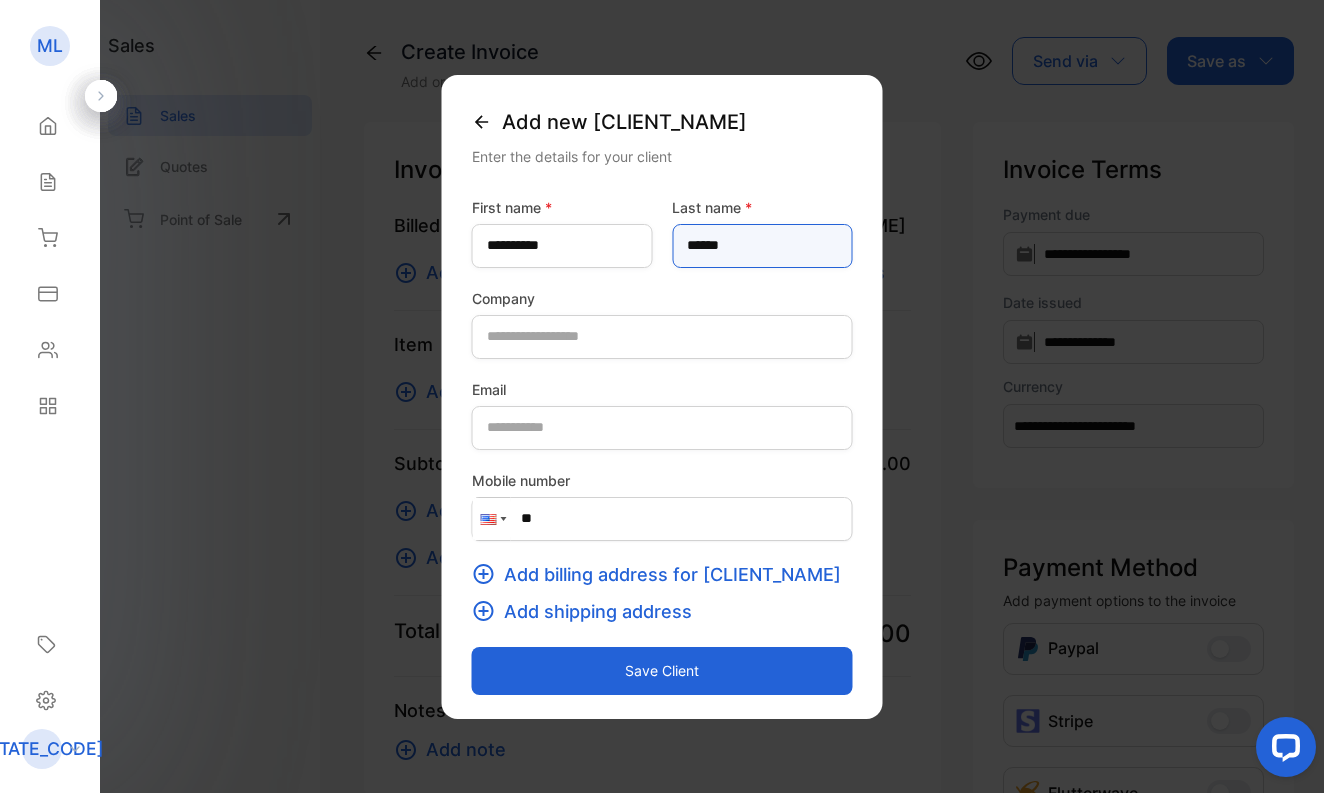 type on "******" 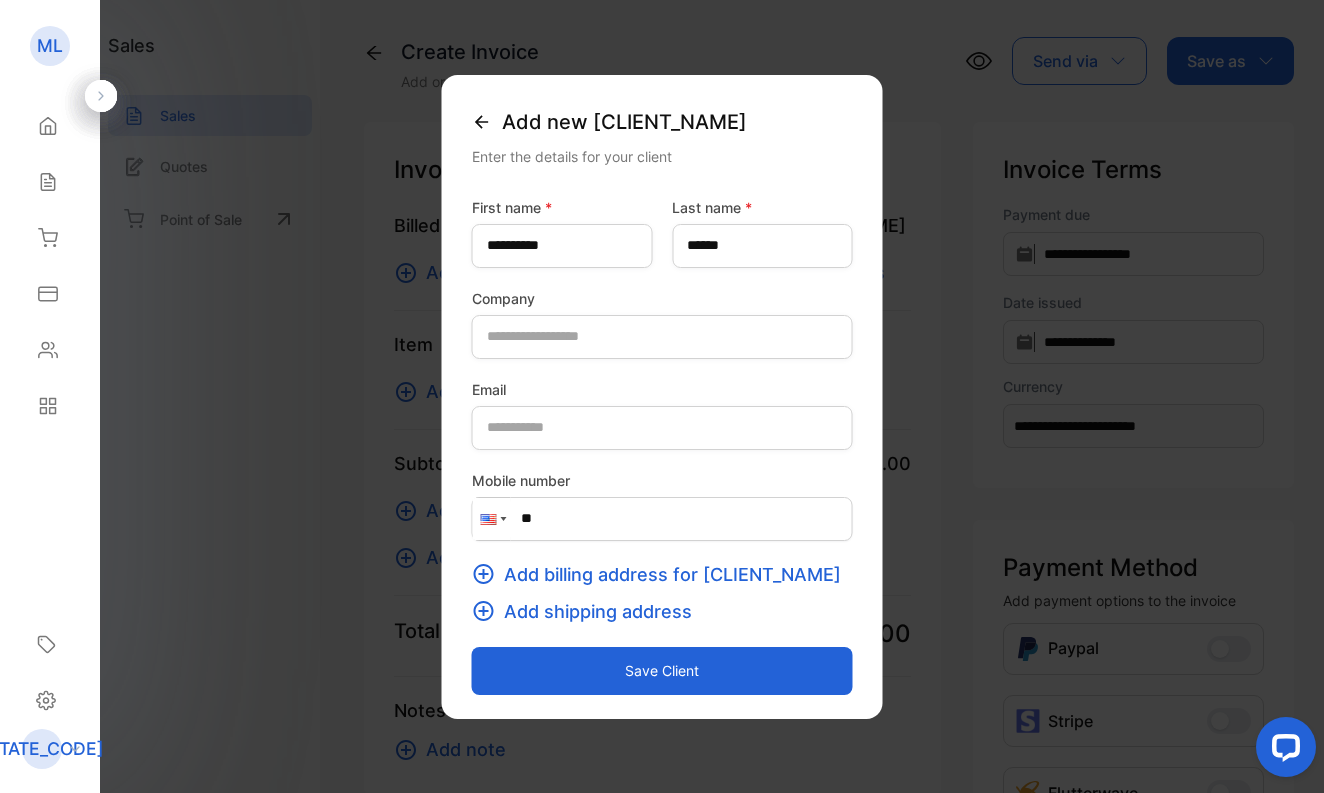 click at bounding box center (492, 519) 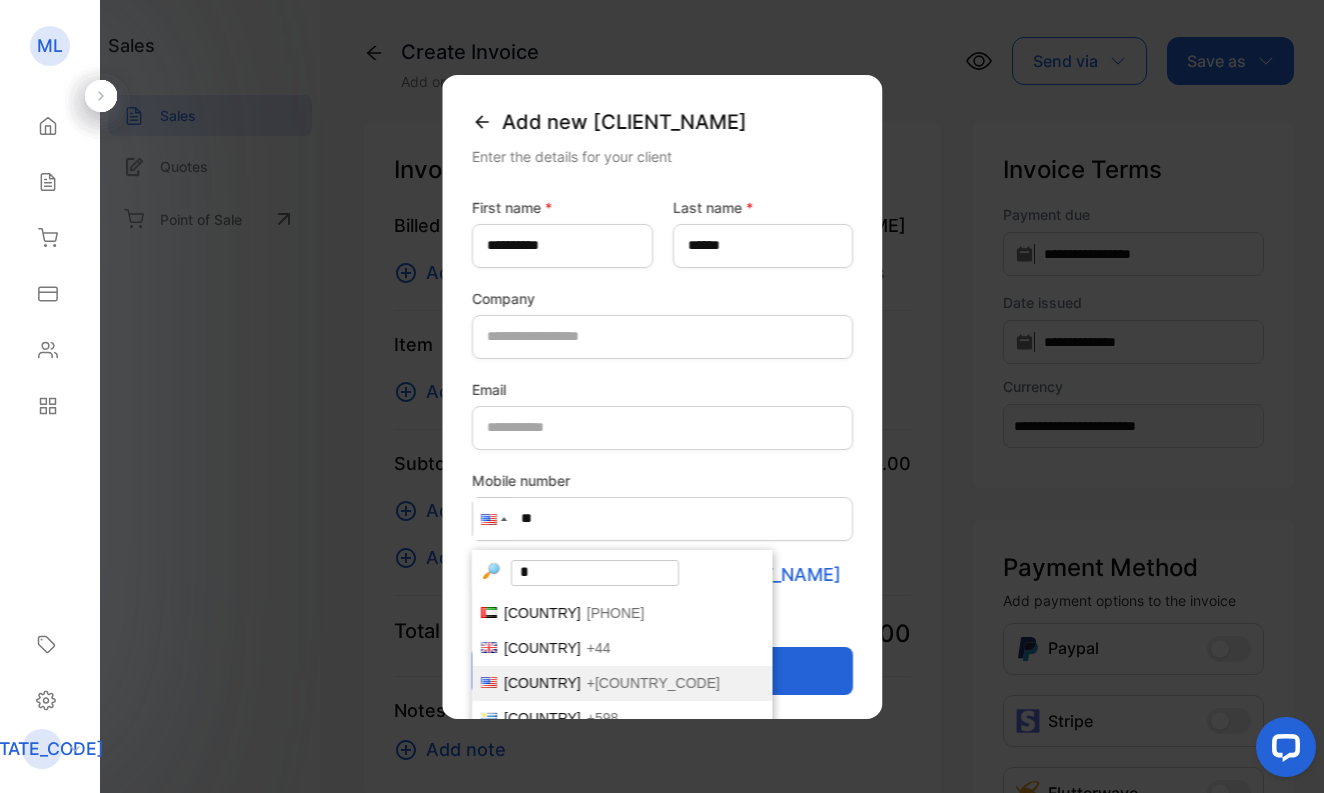 scroll, scrollTop: 0, scrollLeft: 0, axis: both 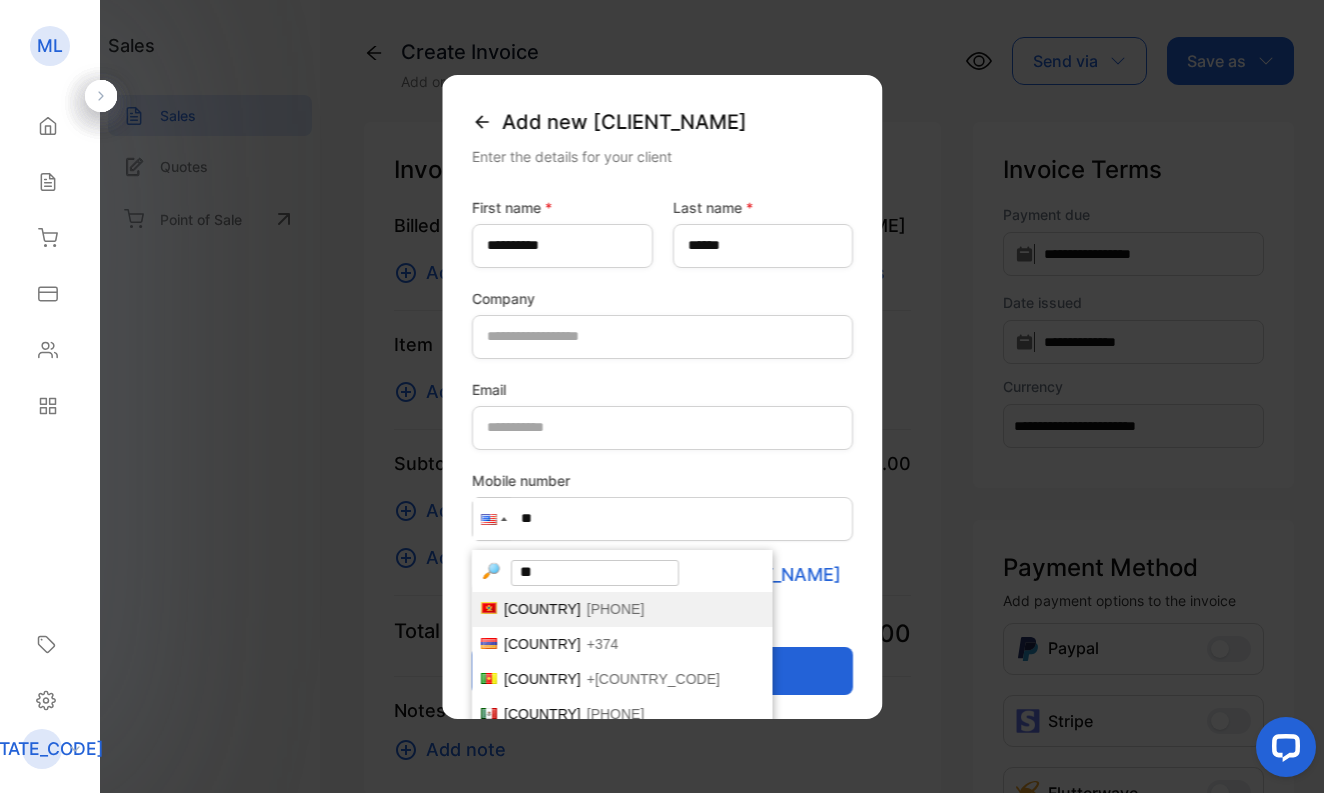 type on "***" 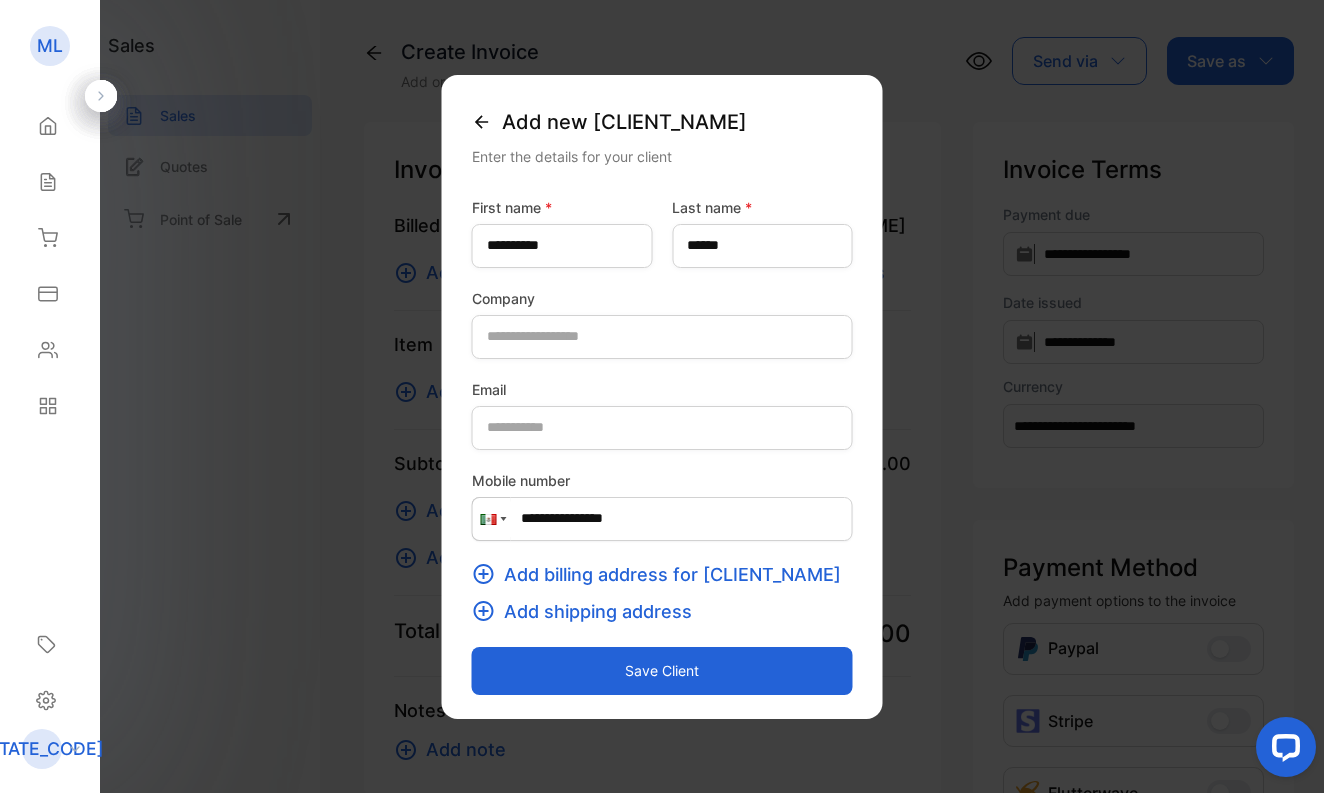 type on "**********" 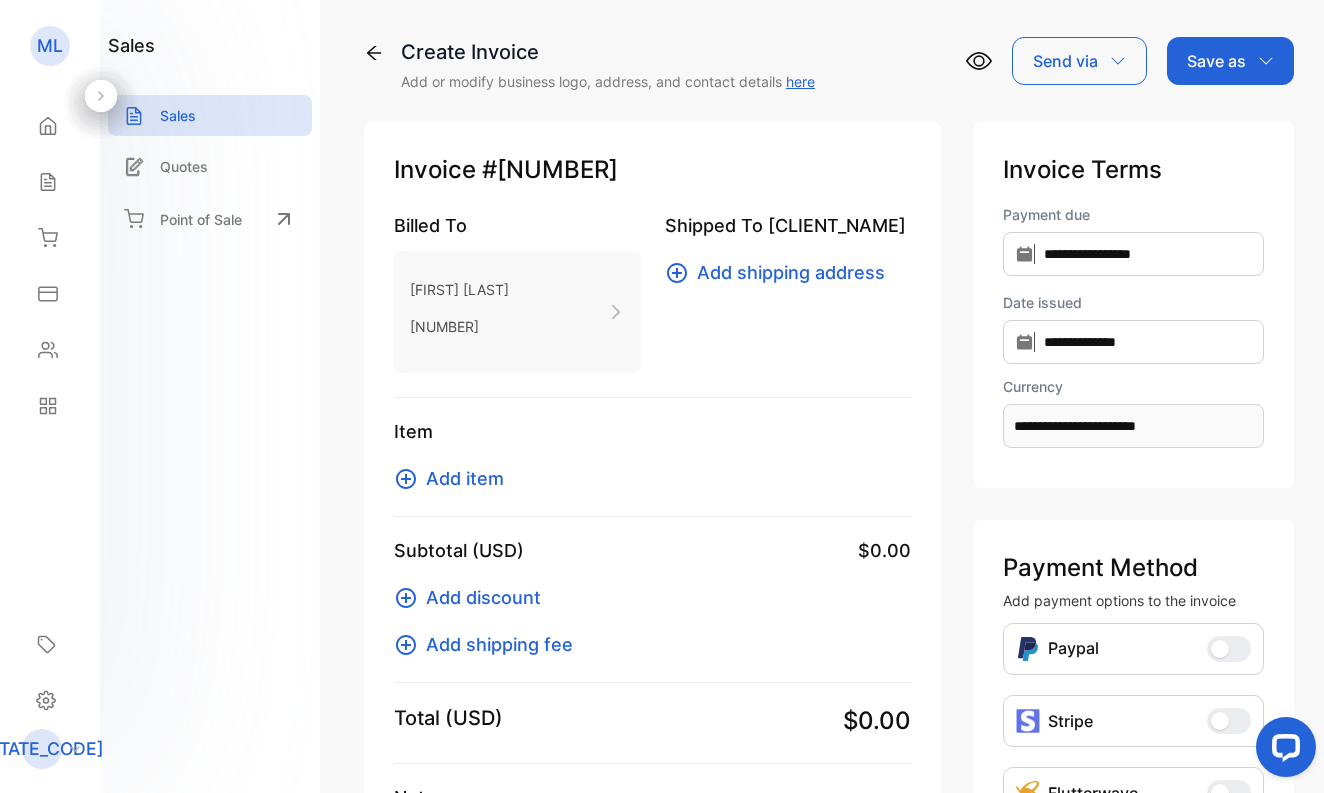 click on "Add item" at bounding box center (465, 478) 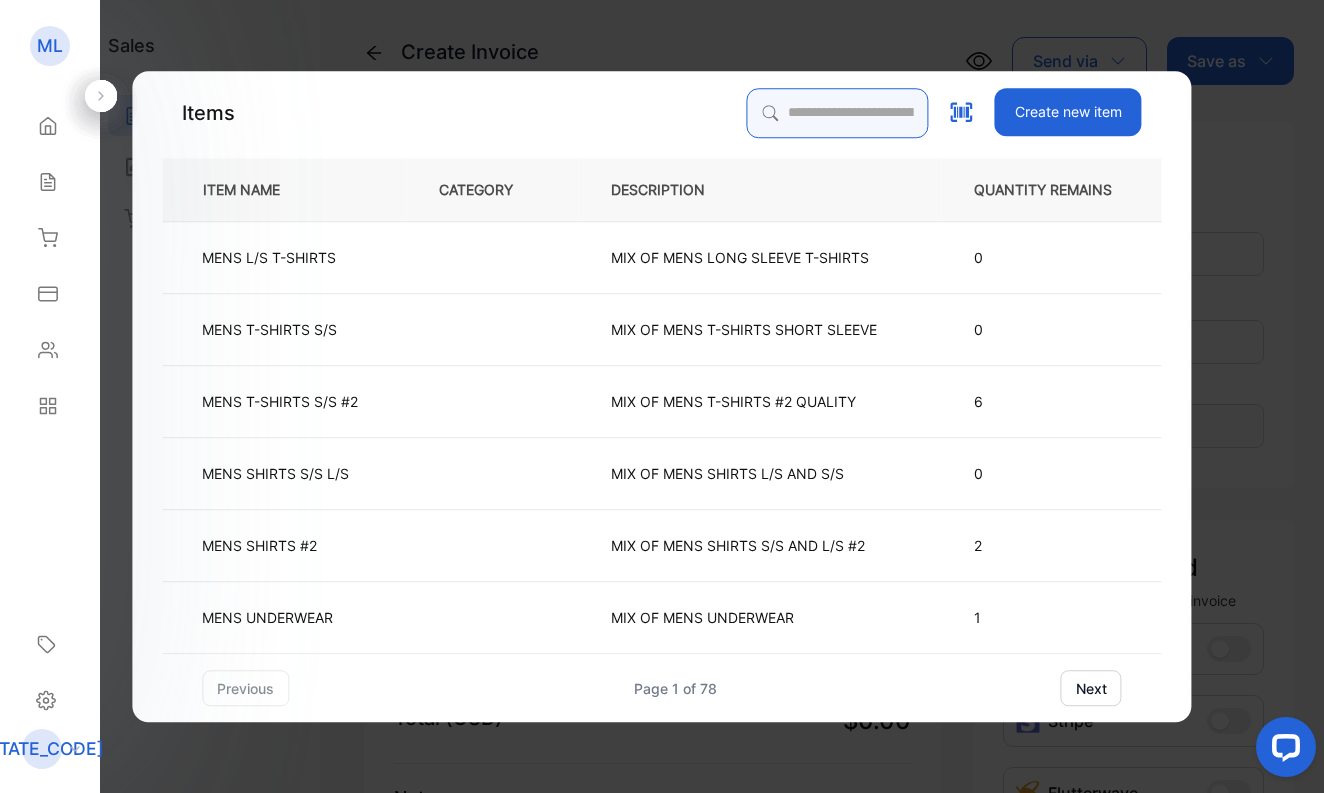 click at bounding box center (838, 113) 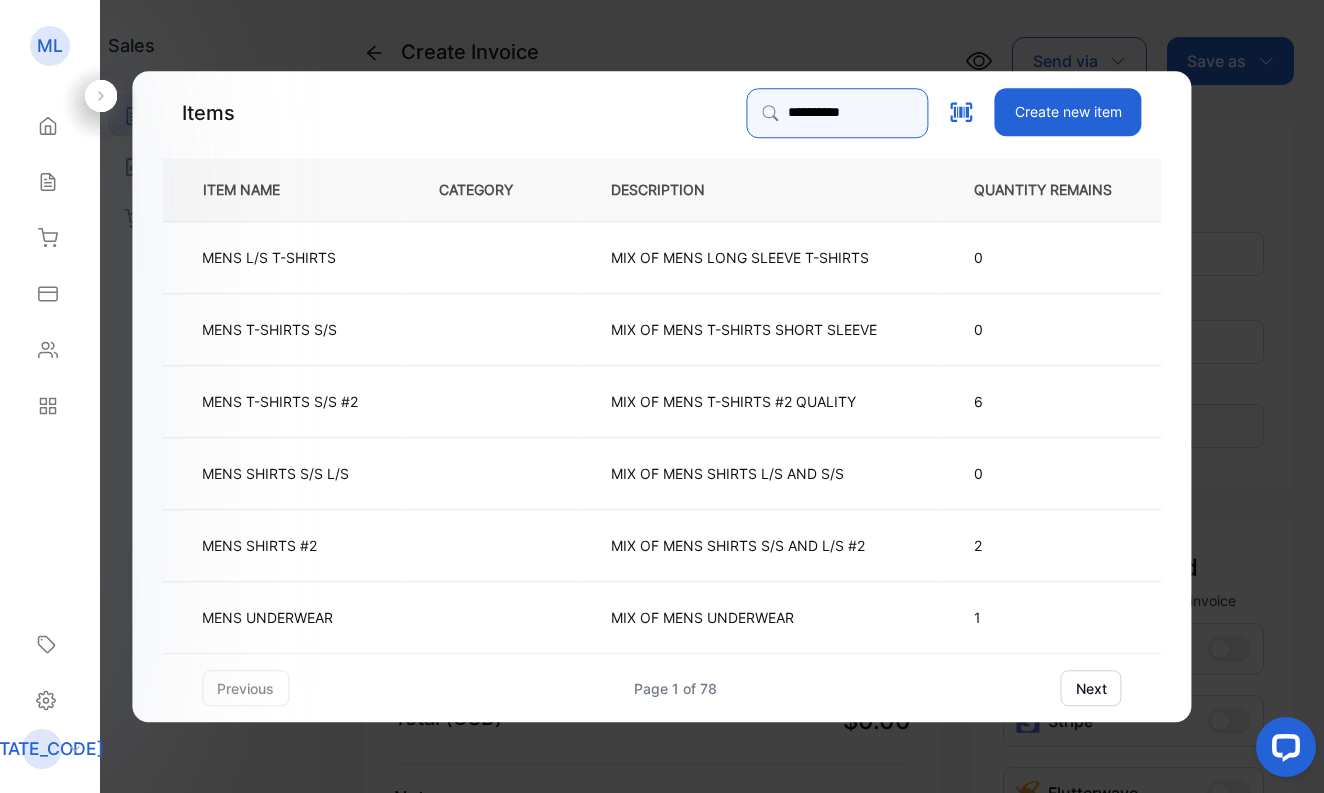 type on "**********" 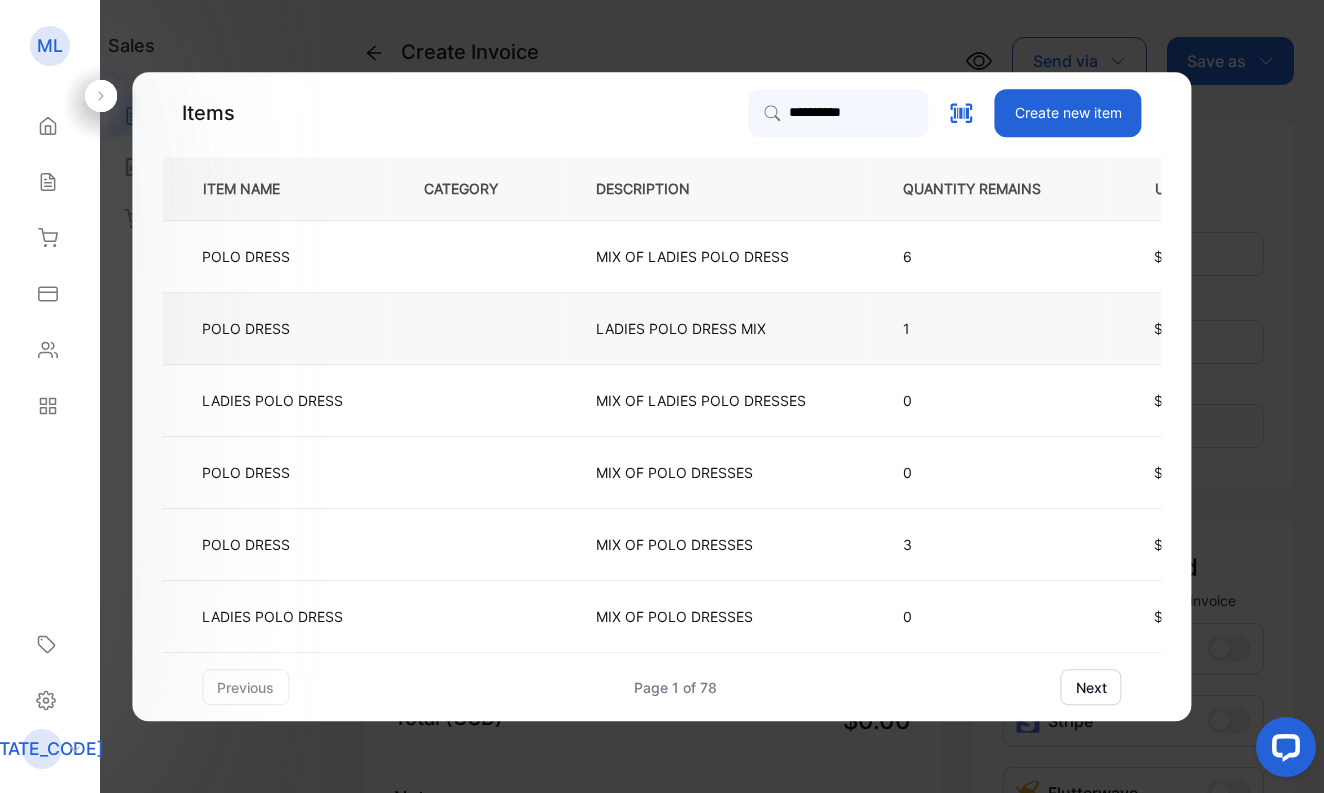 click on "POLO DRESS" at bounding box center [246, 328] 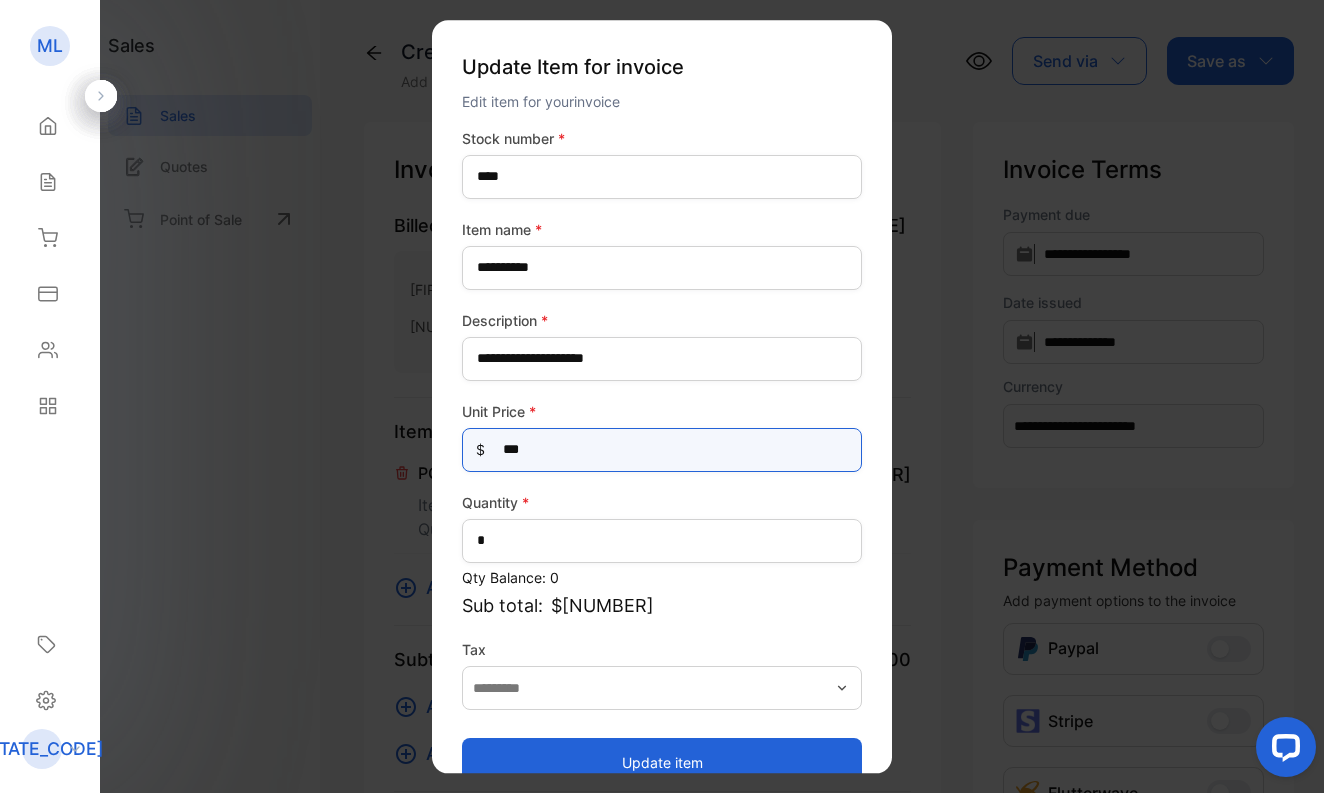 click on "***" at bounding box center [662, 450] 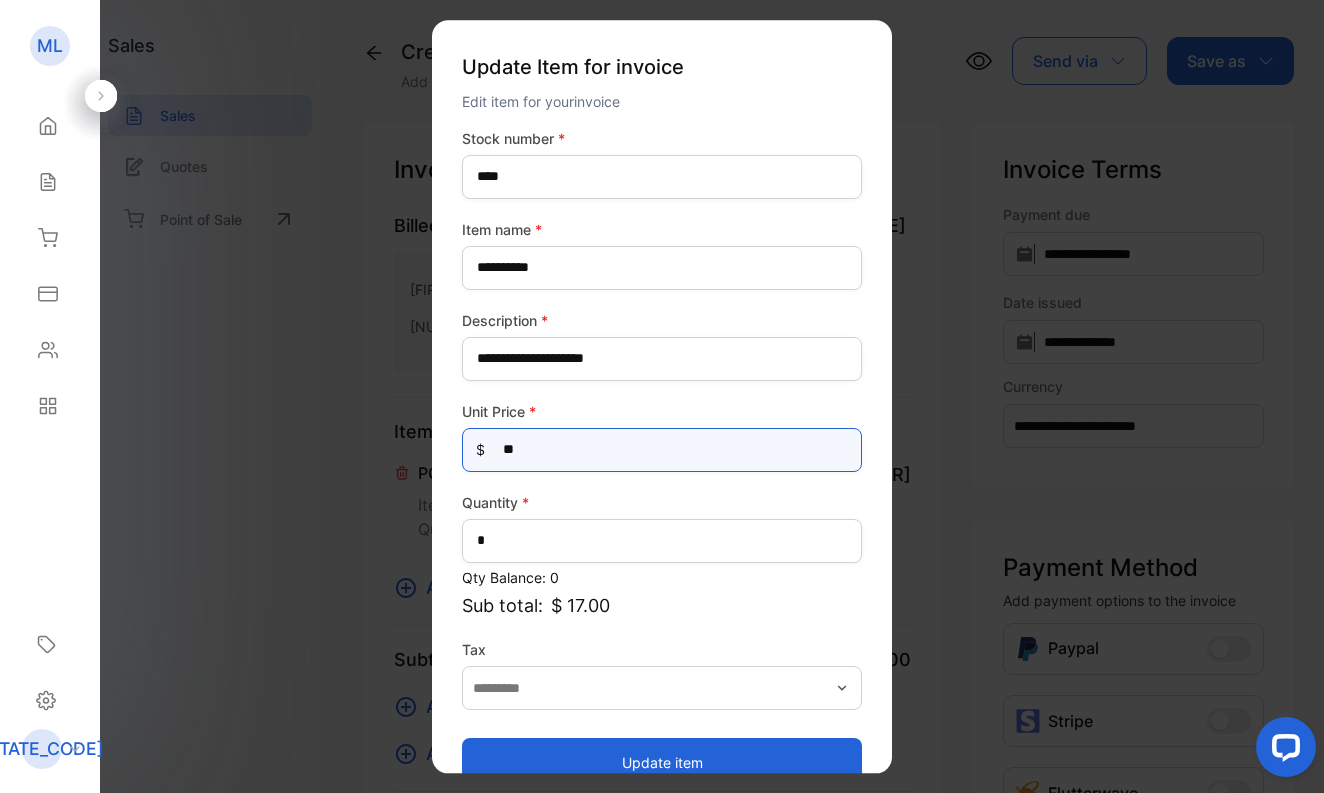 type on "***" 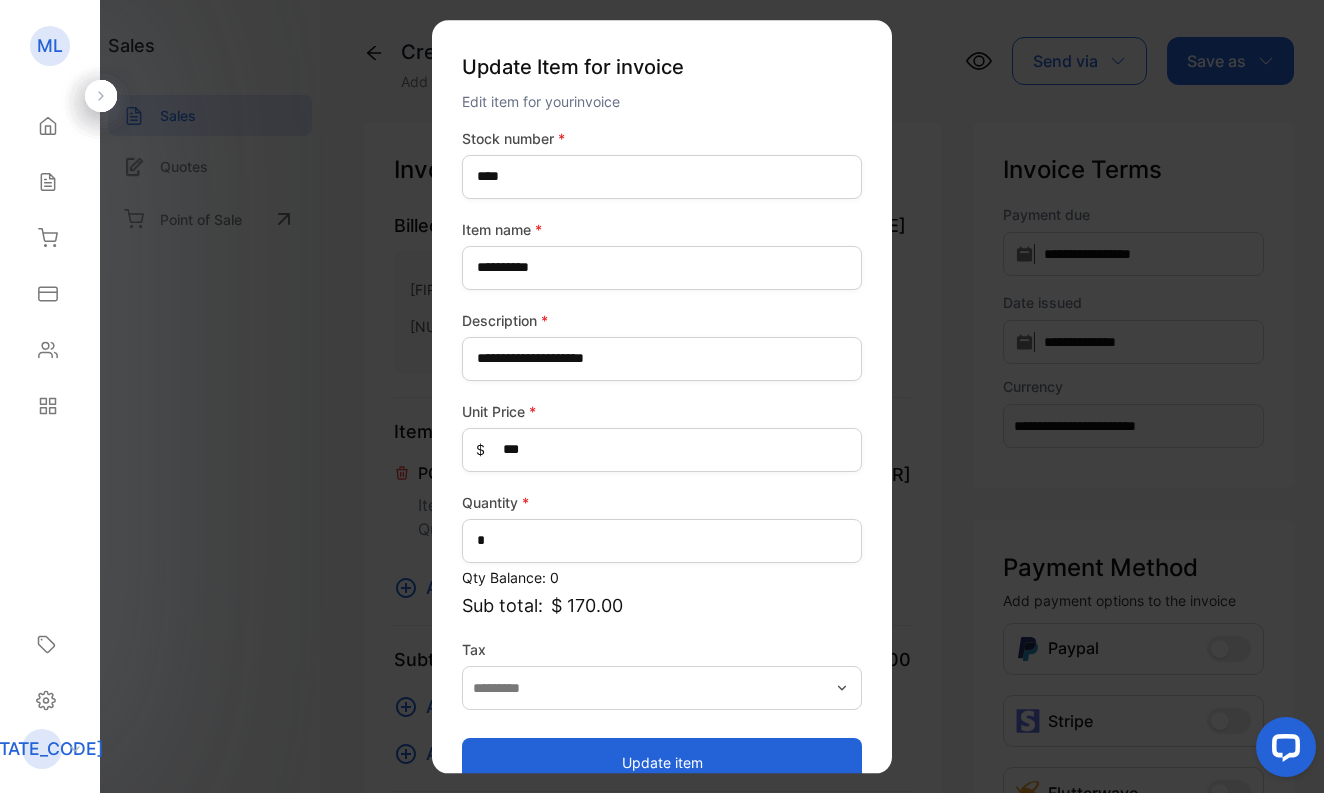 click on "Update item" at bounding box center (662, 762) 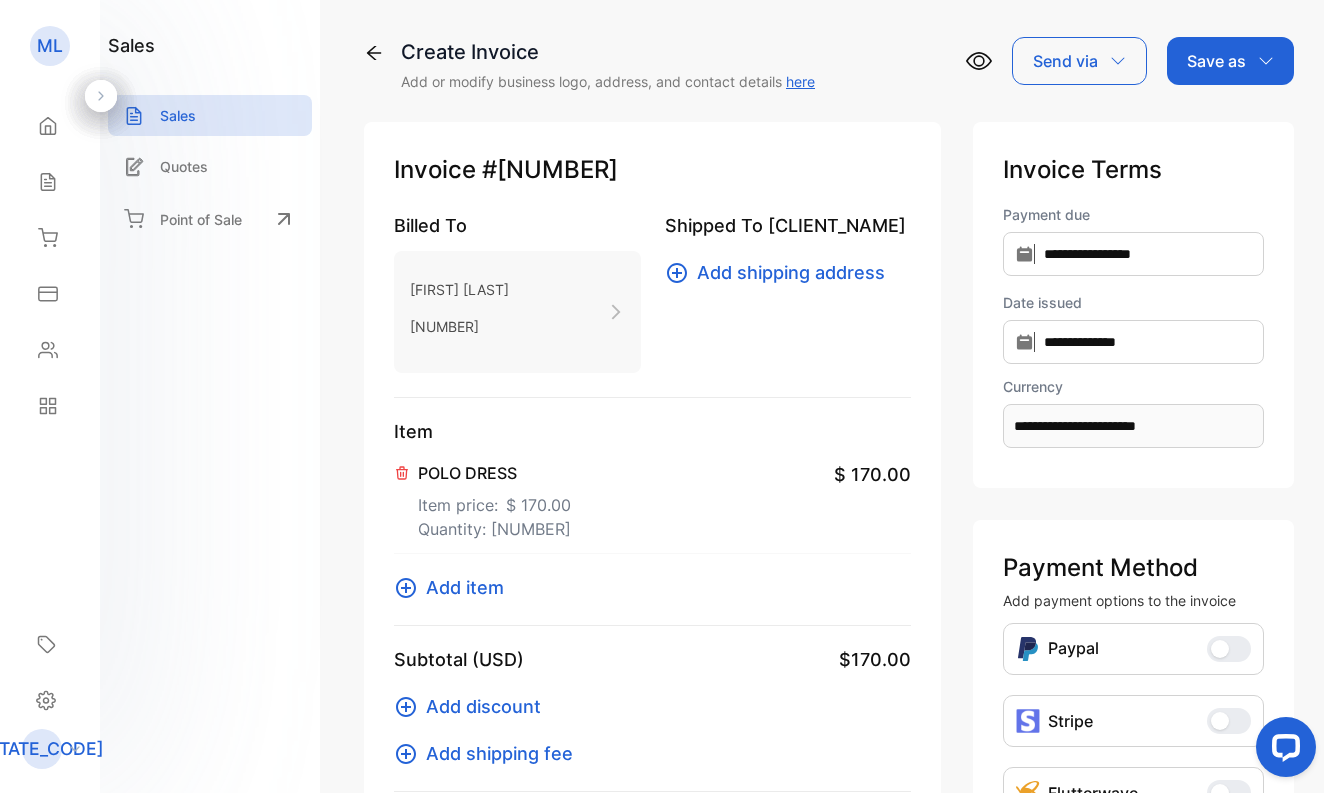 click on "Save as" at bounding box center [1216, 61] 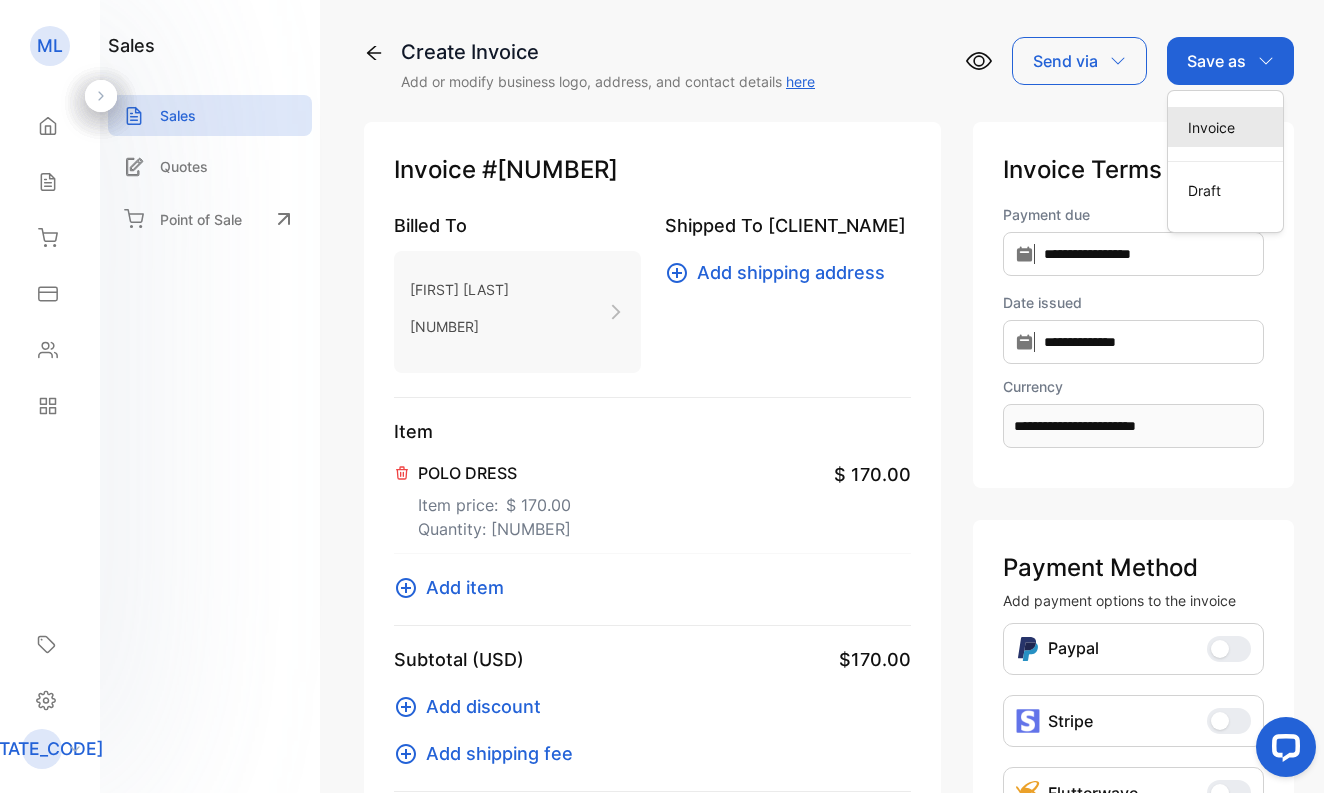 click on "Invoice" at bounding box center [1225, 127] 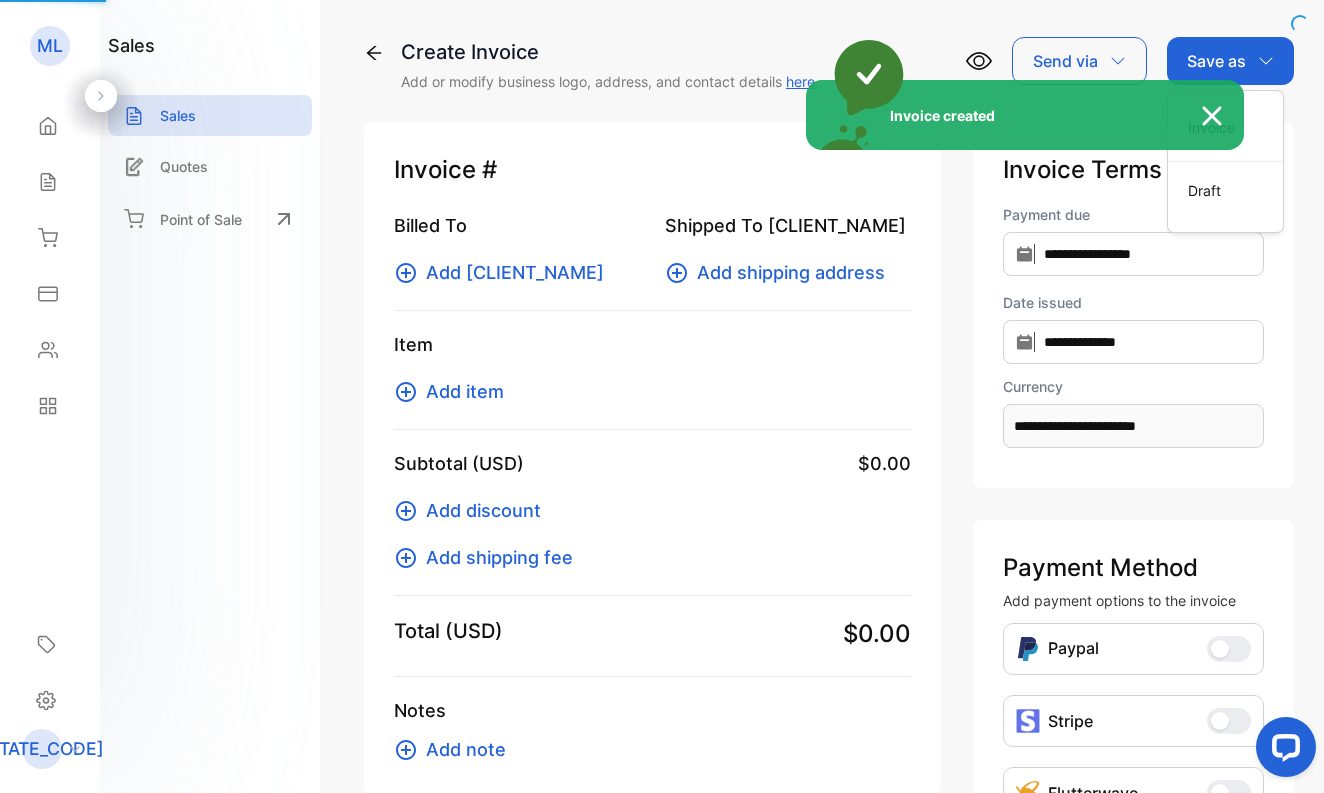 type 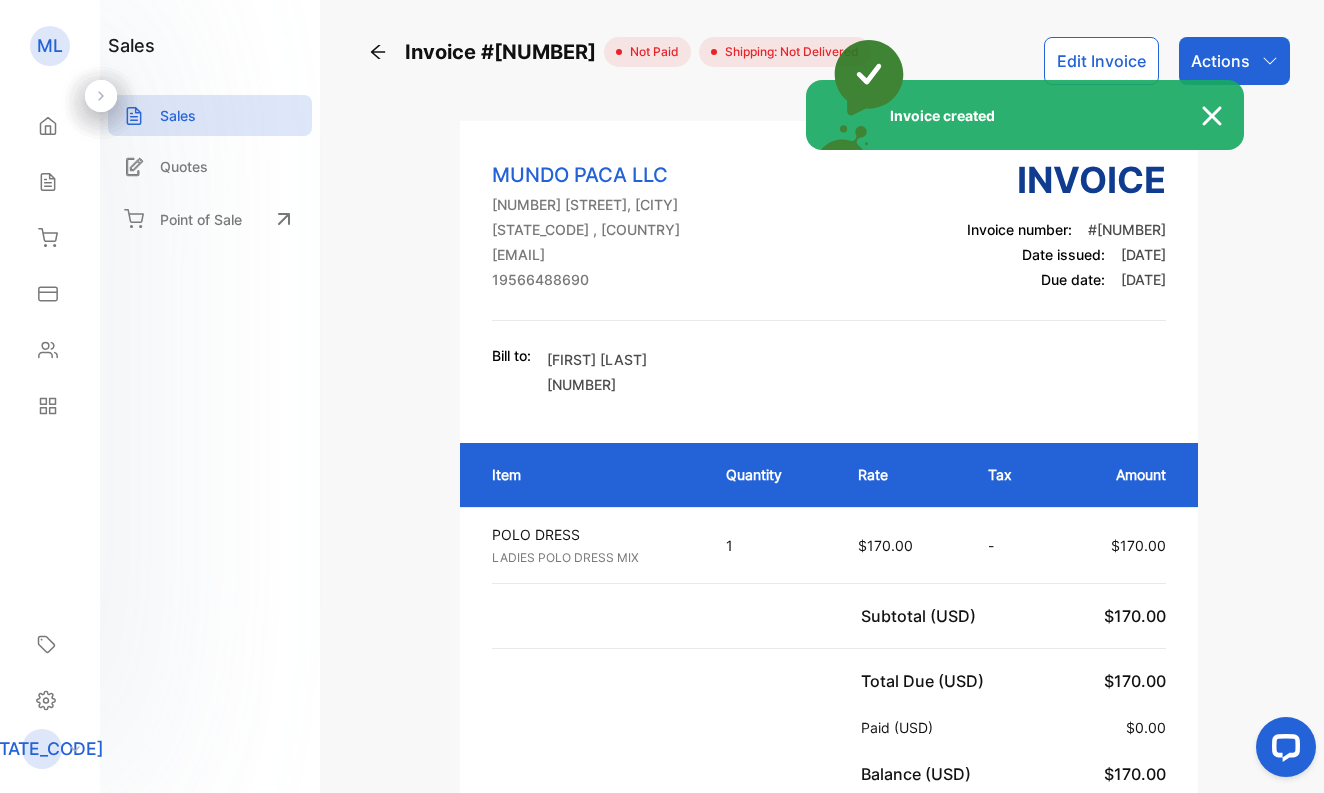 click 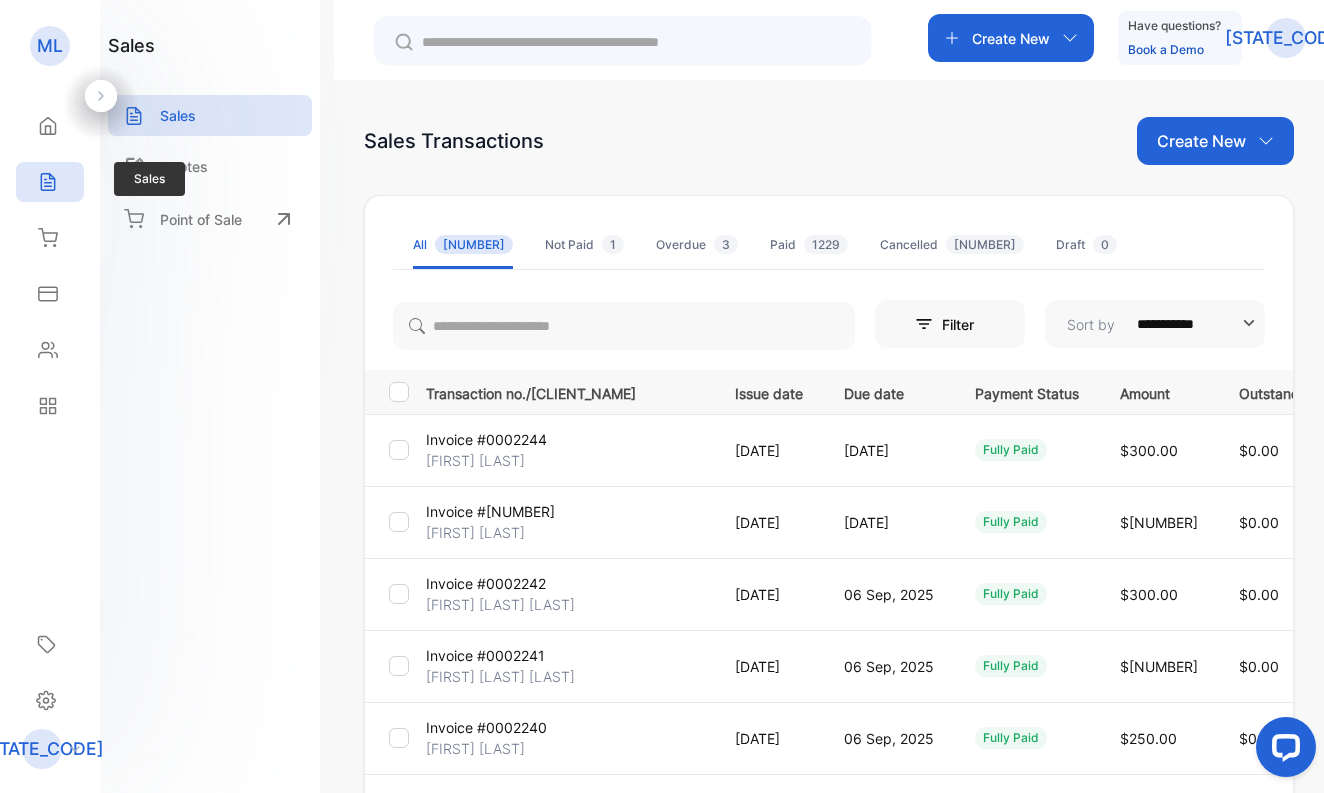 click 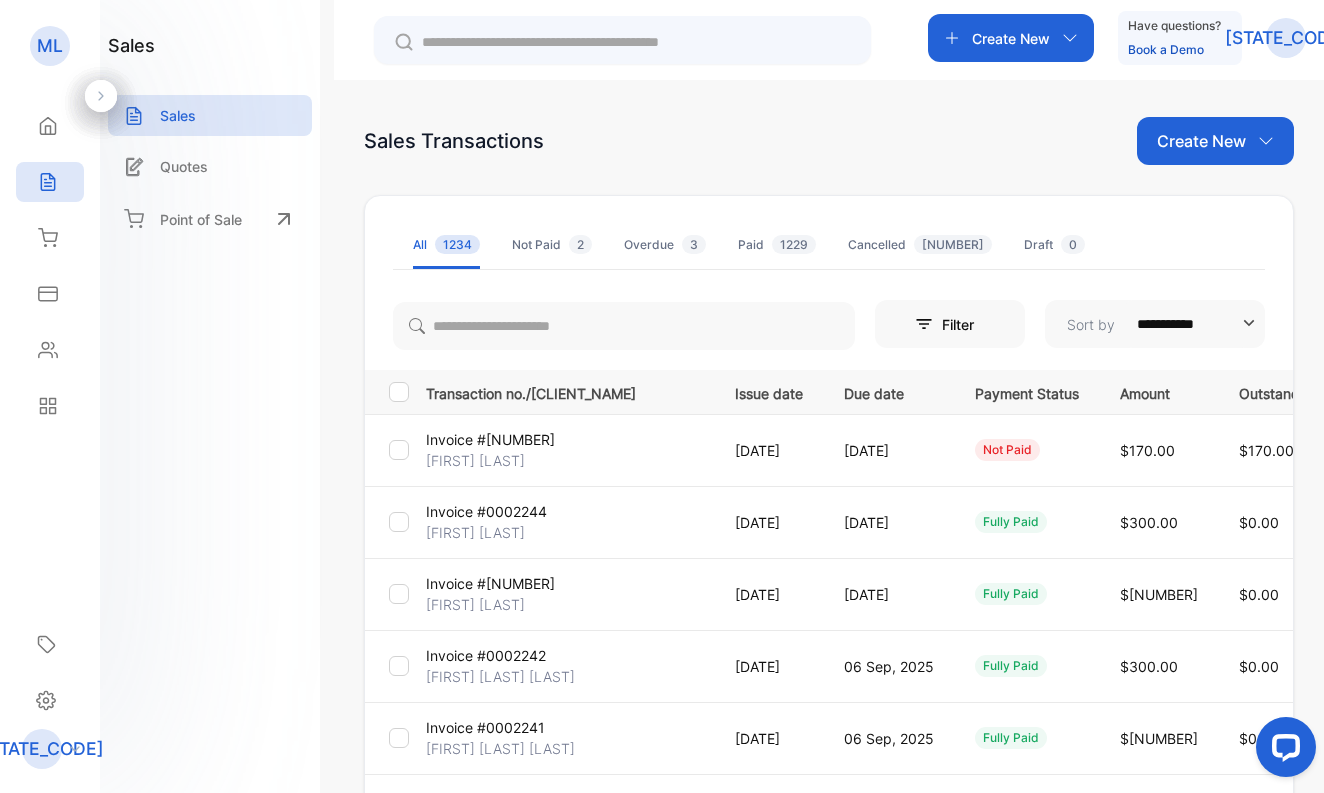 click on "Create New" at bounding box center [1201, 141] 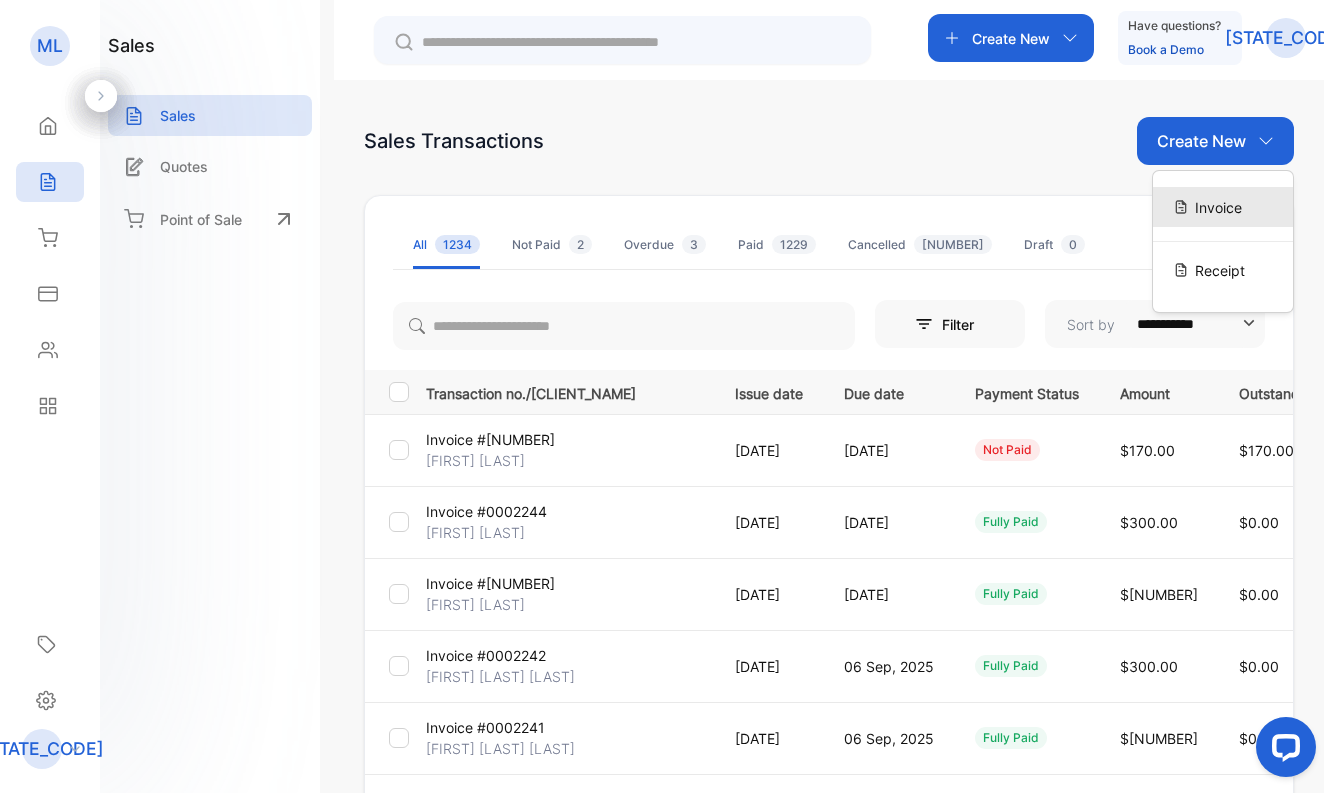 click on "Invoice" at bounding box center (1218, 207) 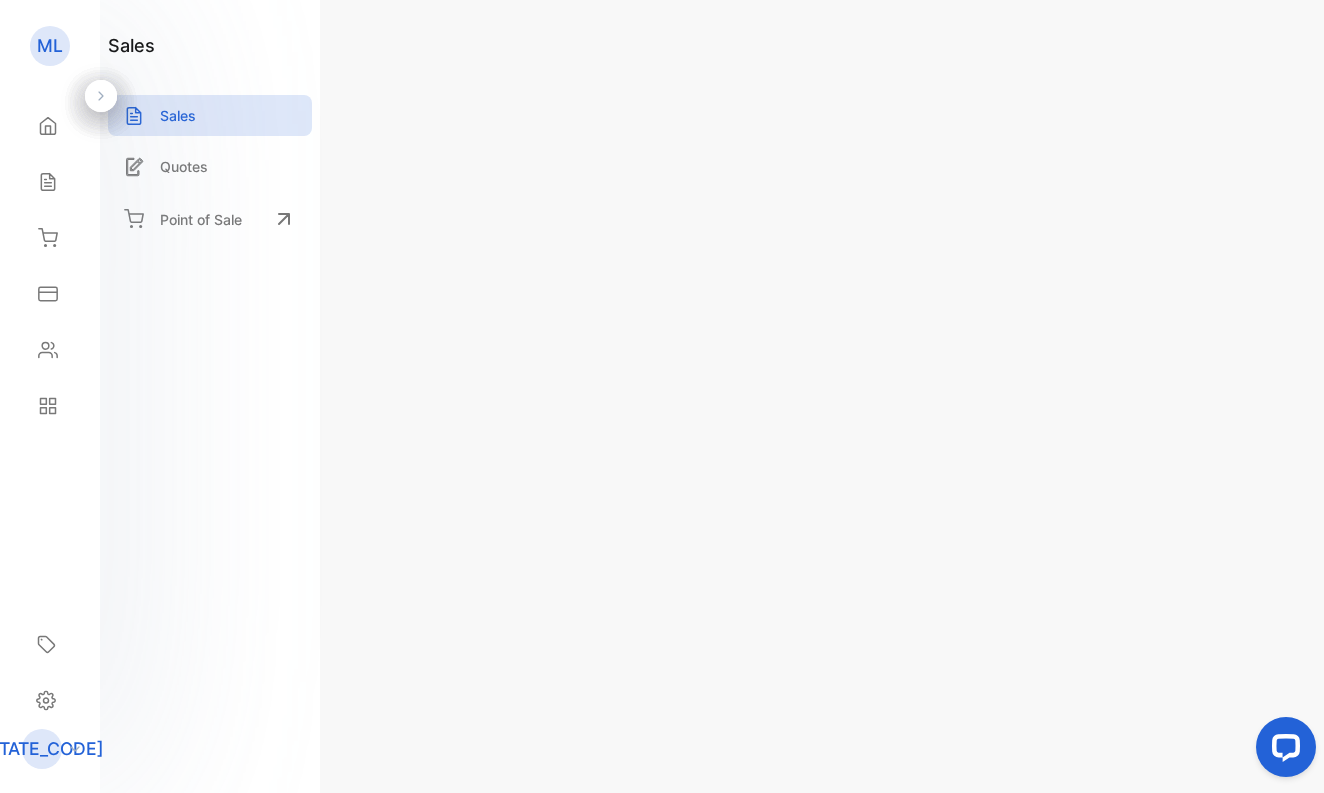 click on "Add [CLIENT_NAME]" at bounding box center [515, 272] 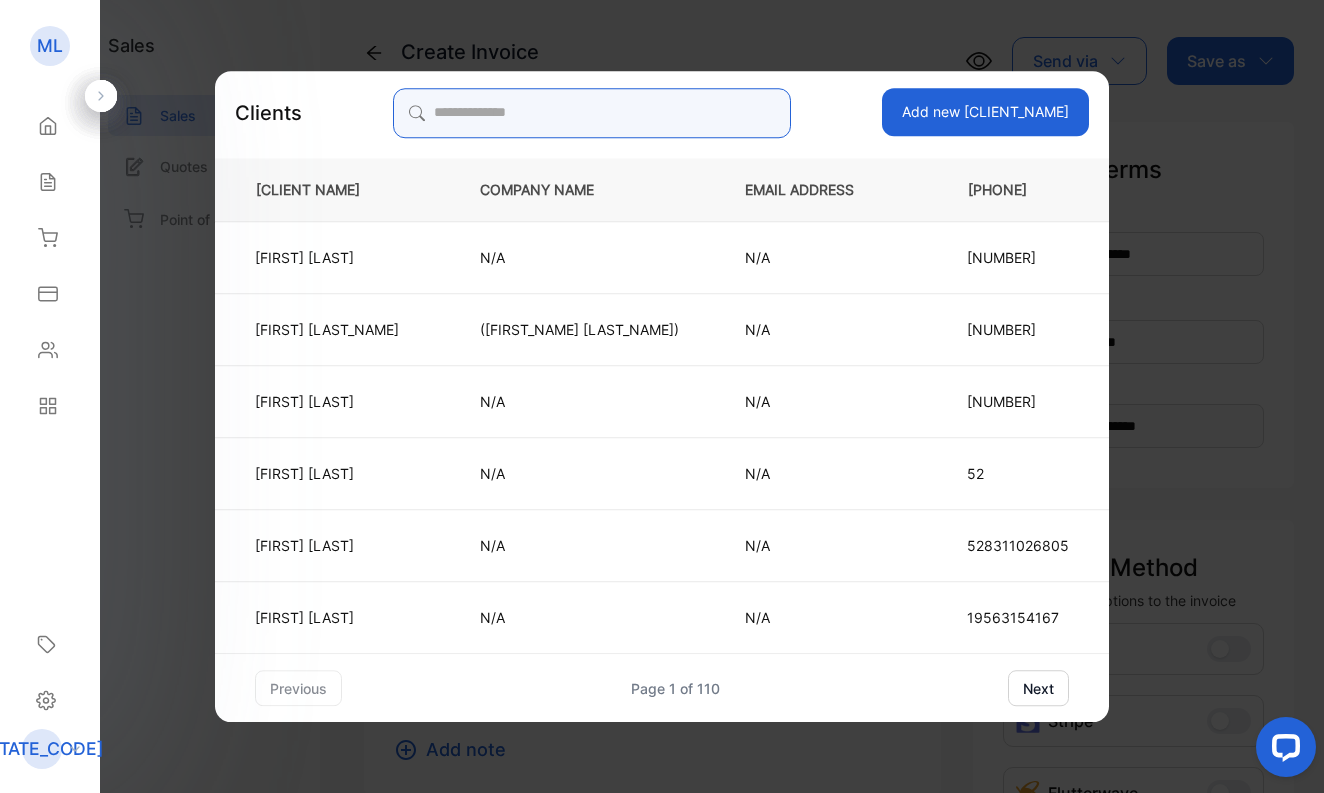 click at bounding box center (592, 113) 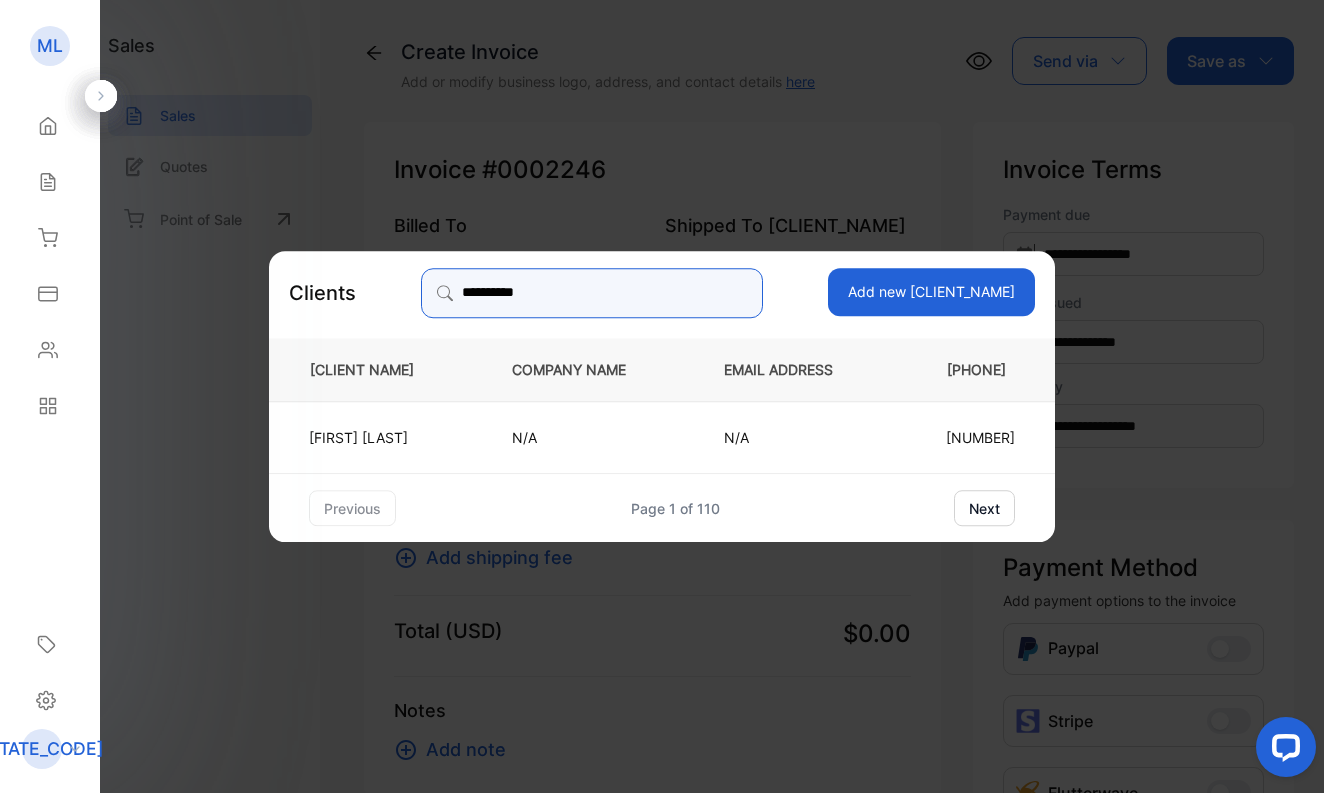 type on "*********" 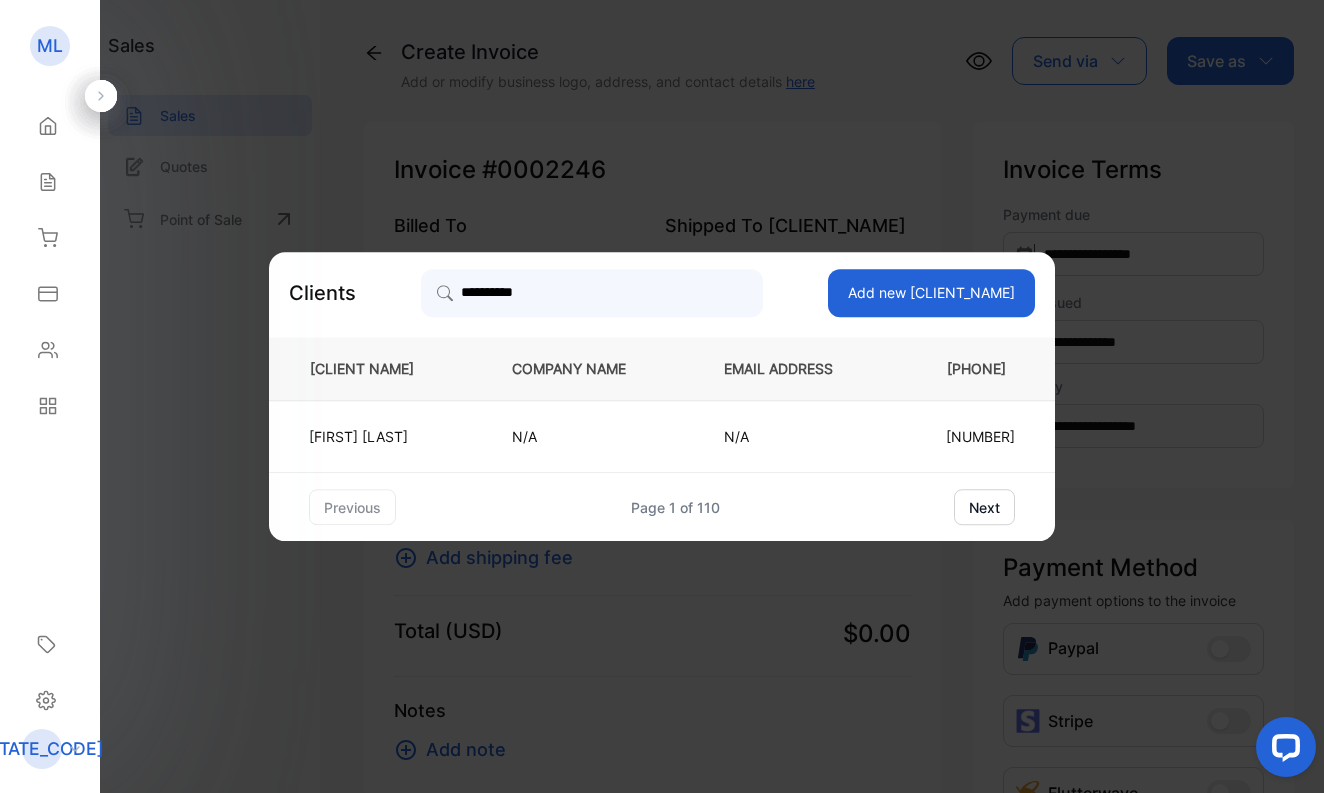 click on "Add new [CLIENT_NAME]" at bounding box center (931, 293) 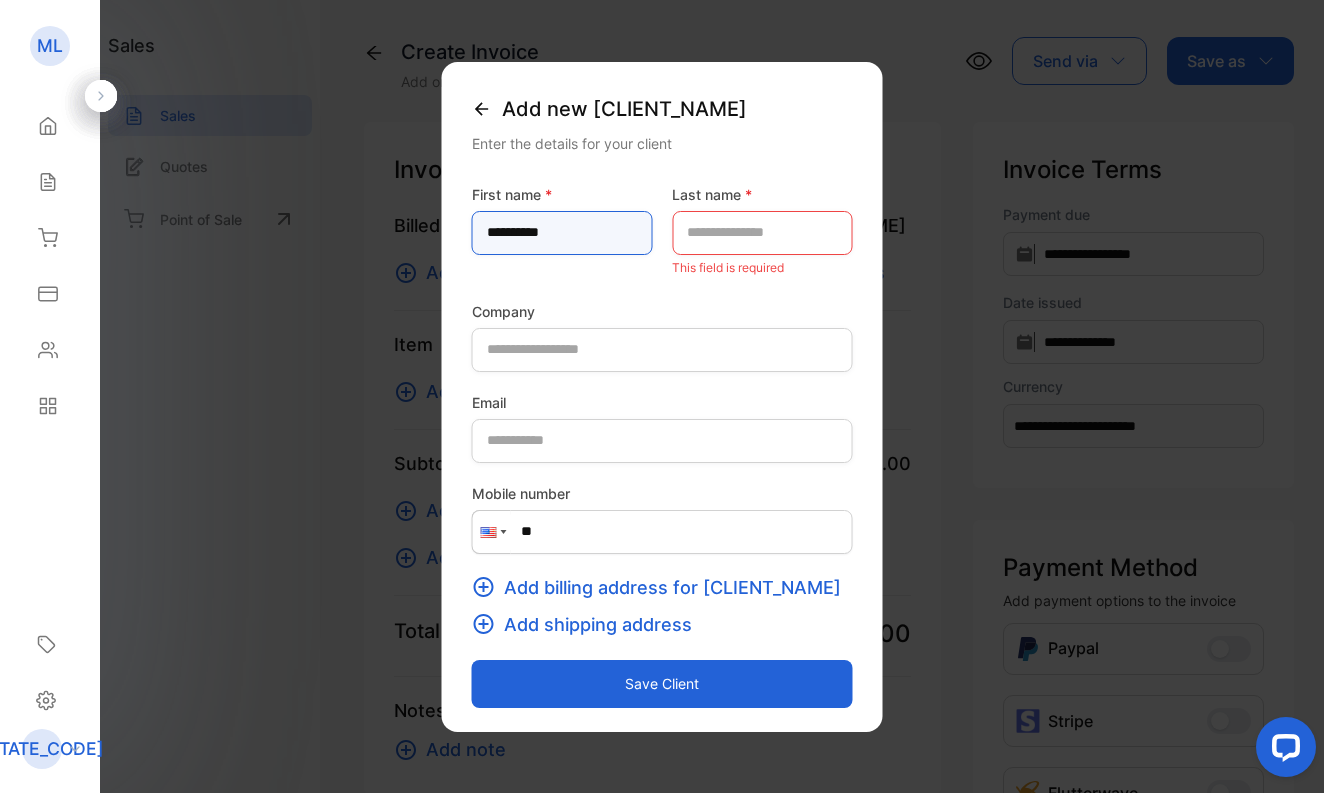 type on "*********" 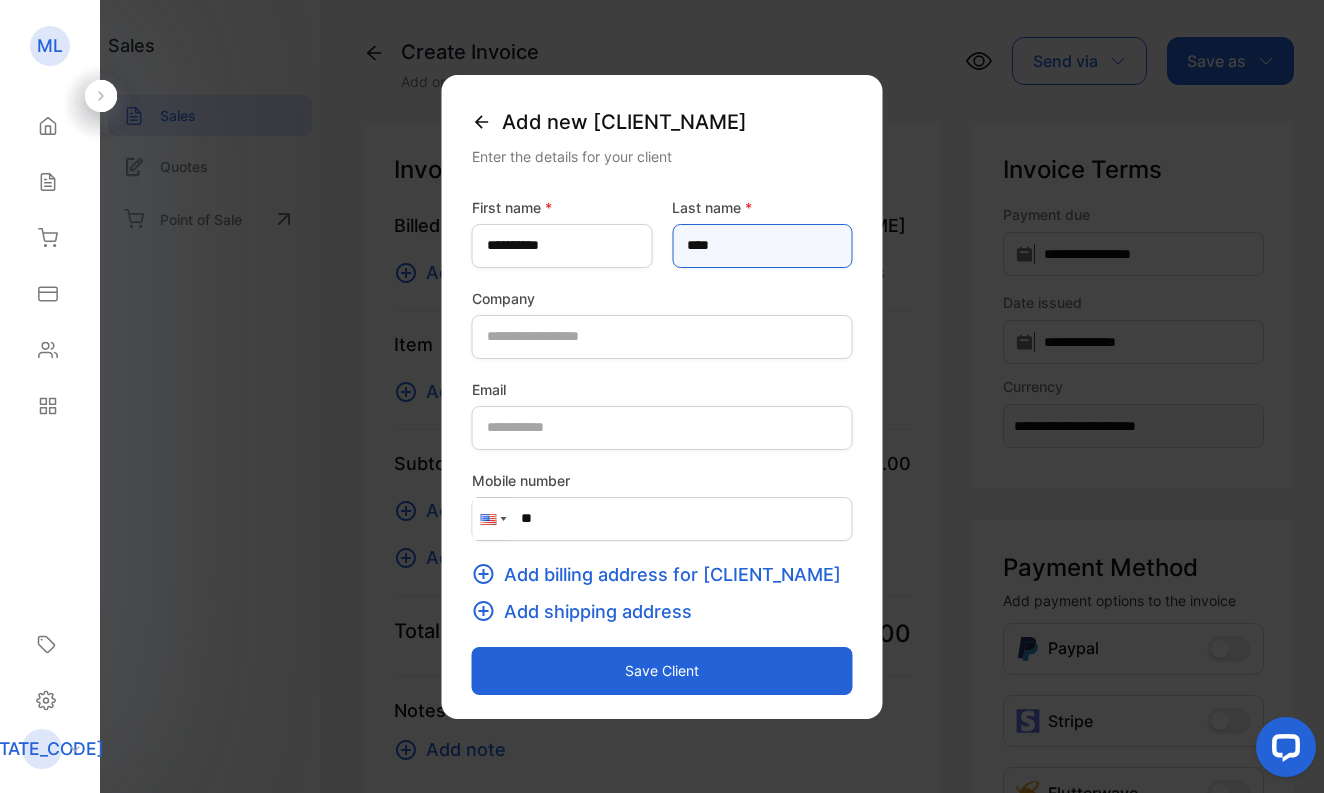 type on "****" 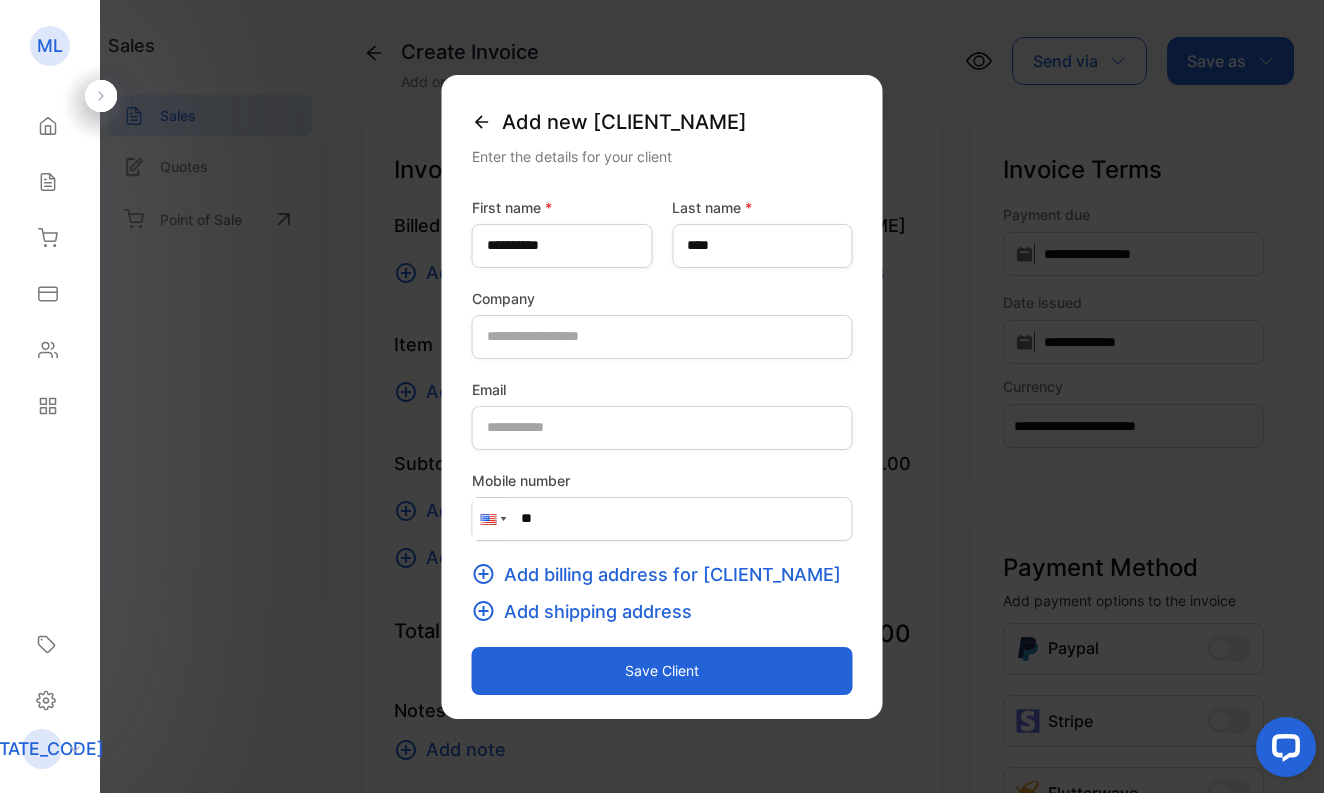 click at bounding box center (492, 519) 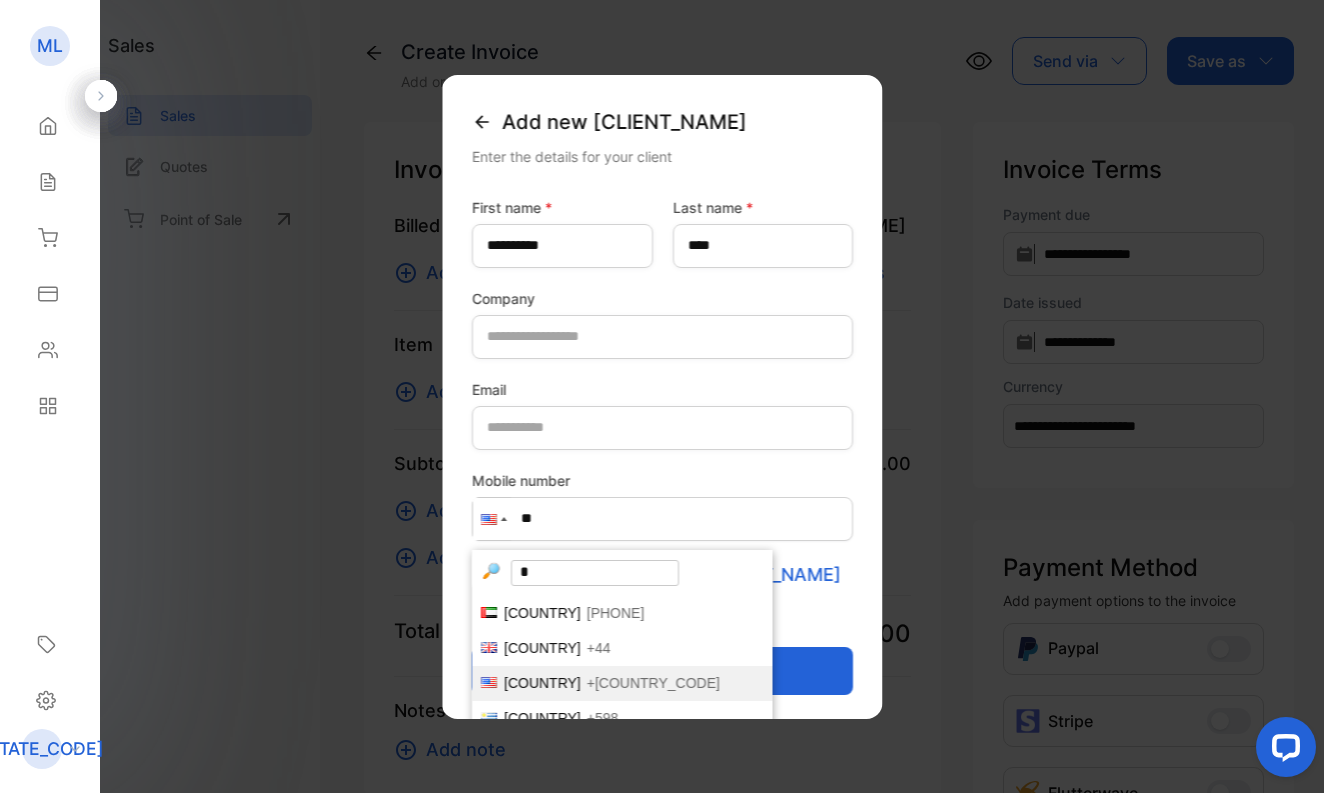 scroll, scrollTop: 0, scrollLeft: 0, axis: both 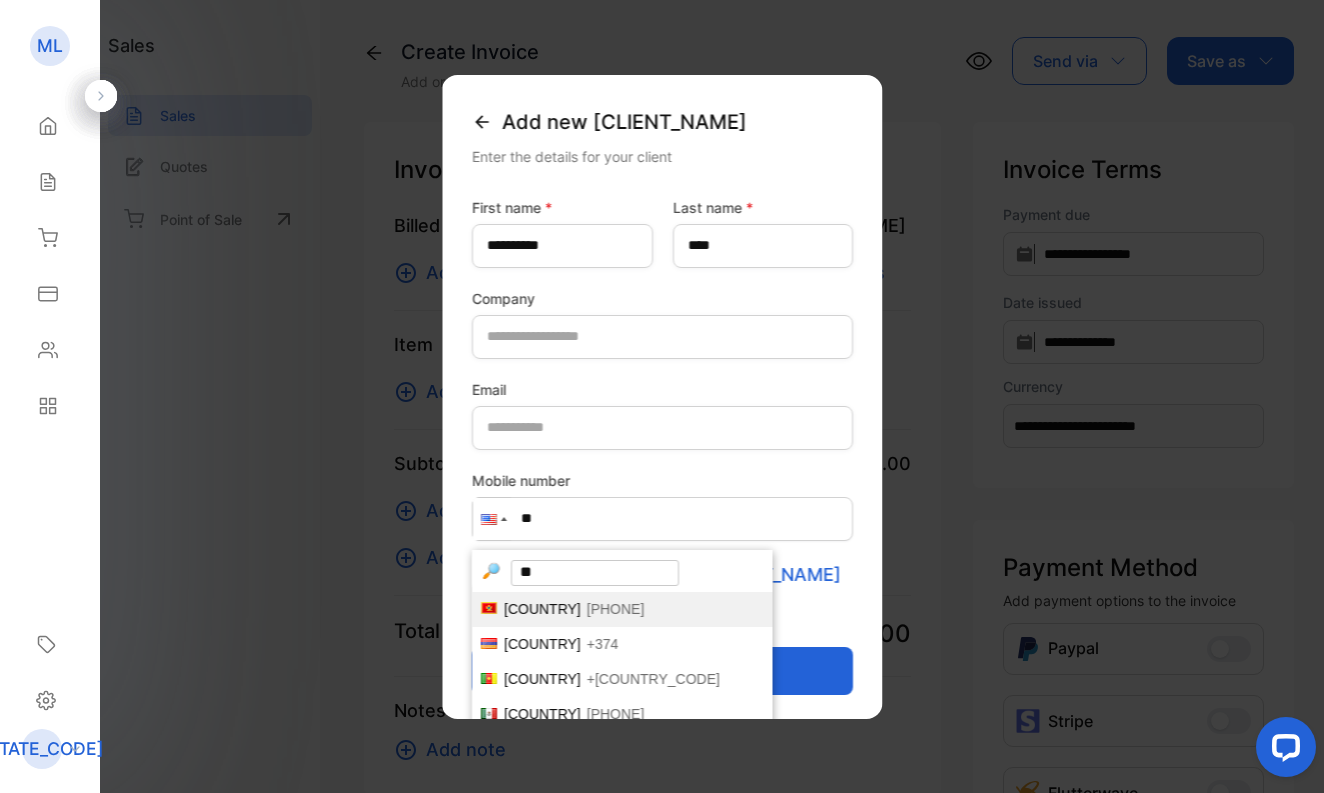 type on "***" 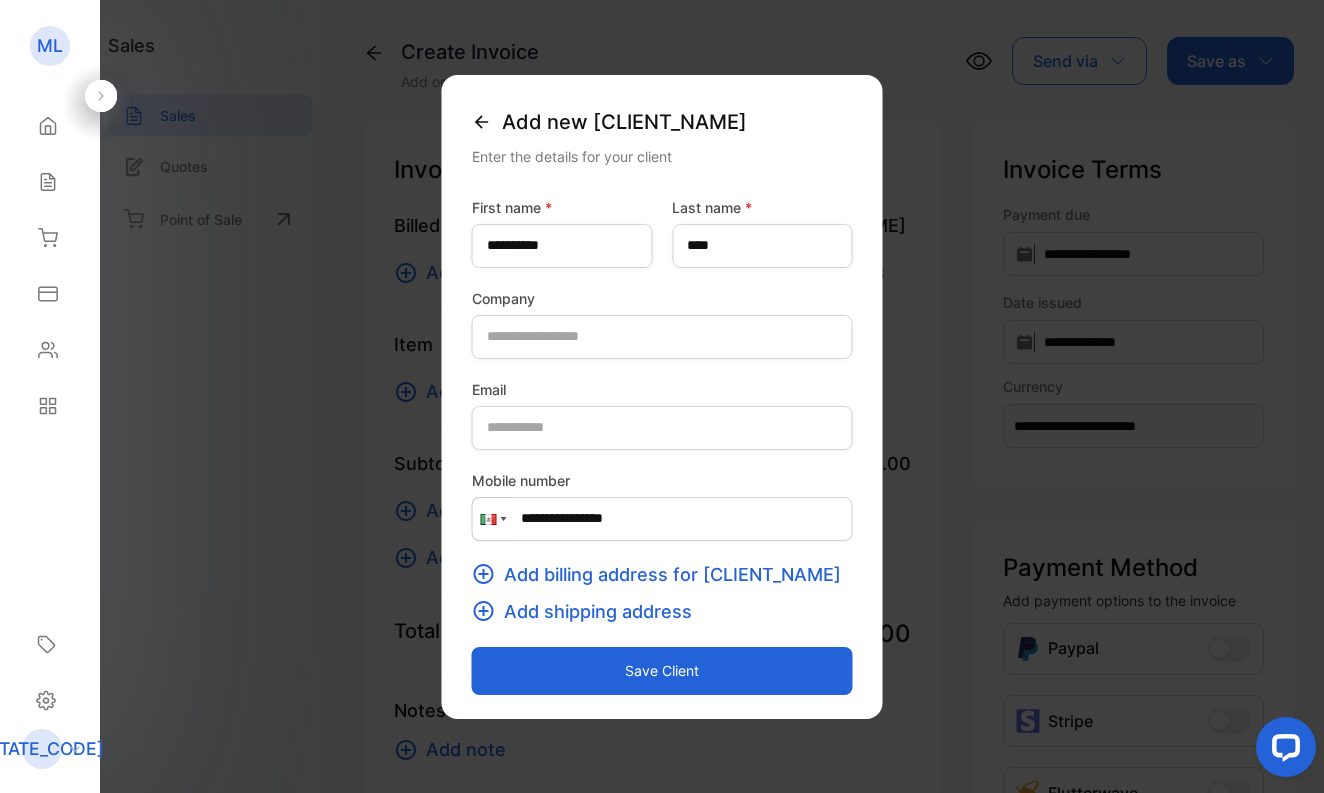 type on "**********" 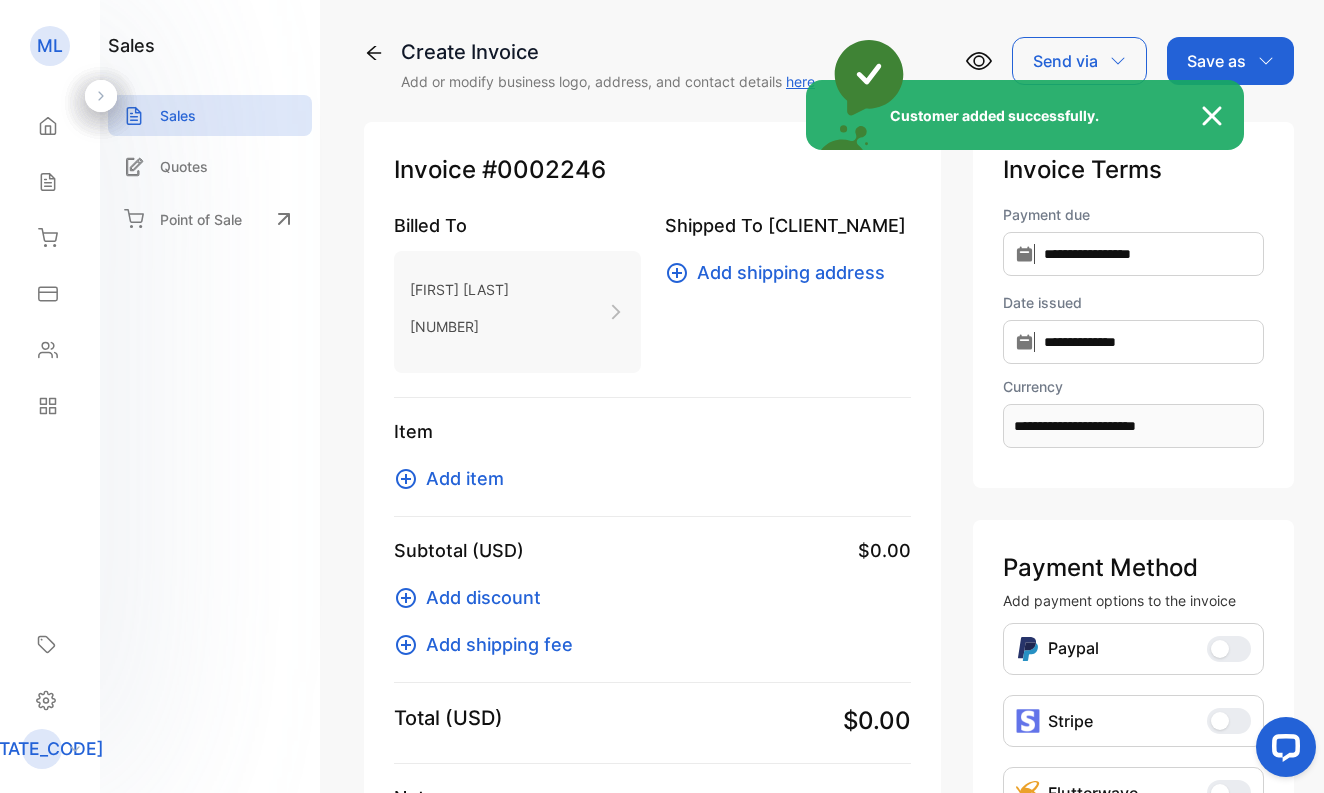 click on "Customer added successfully." at bounding box center (662, 396) 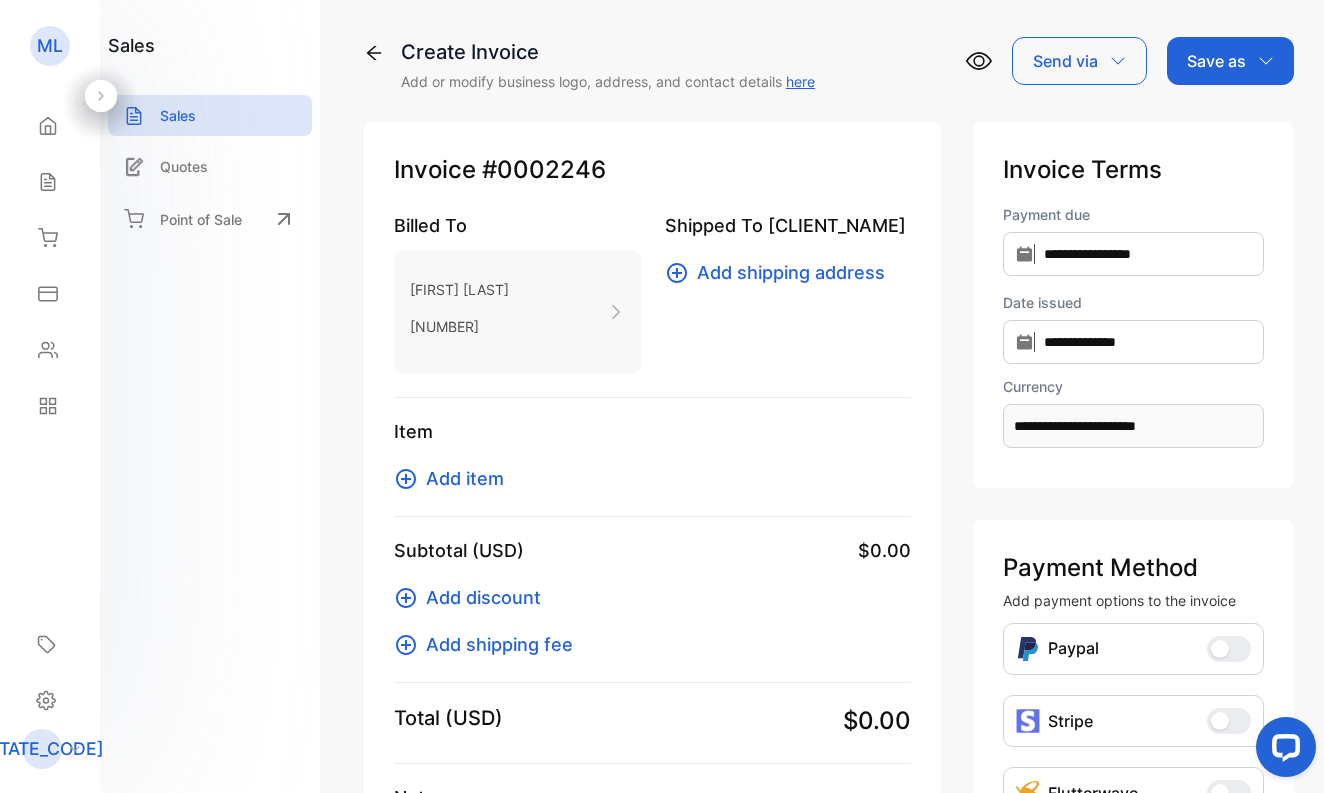 click on "Add item" at bounding box center [465, 478] 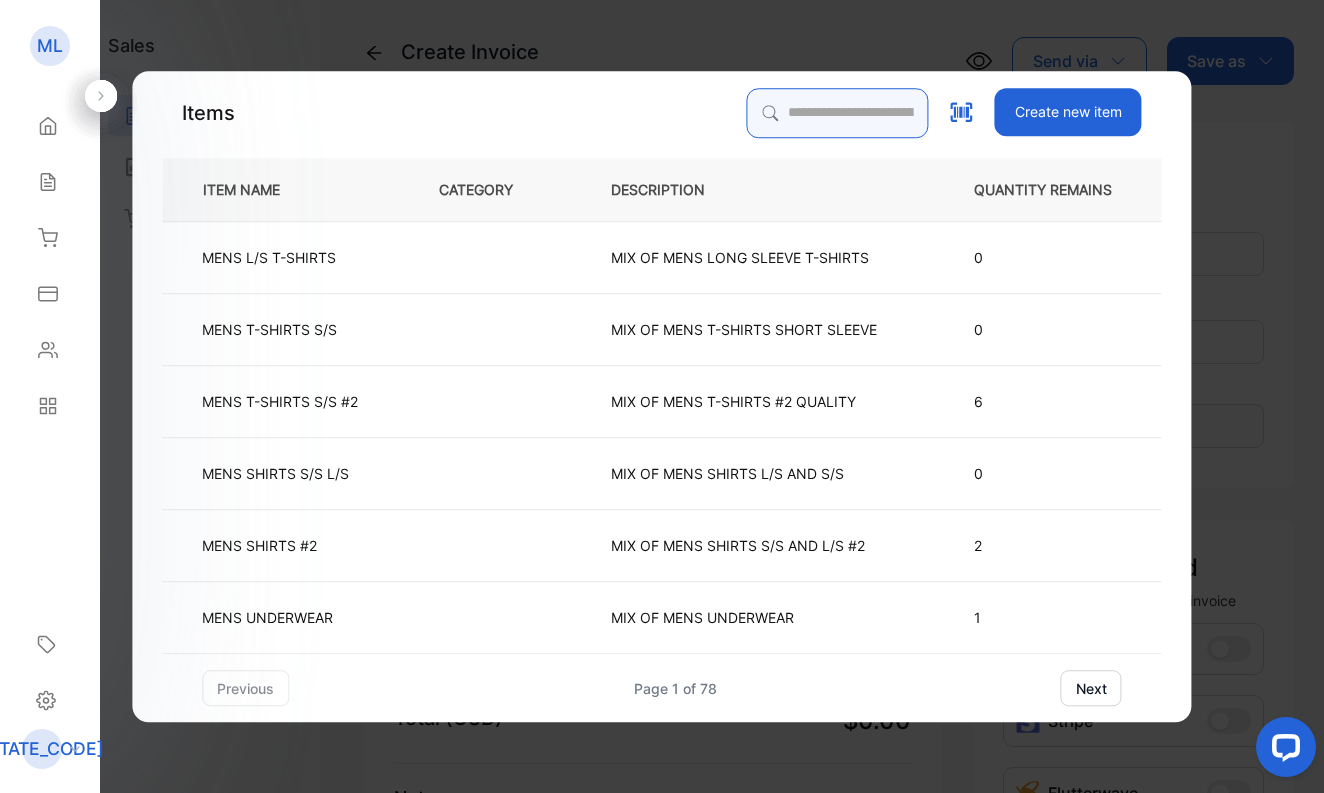 click at bounding box center (838, 113) 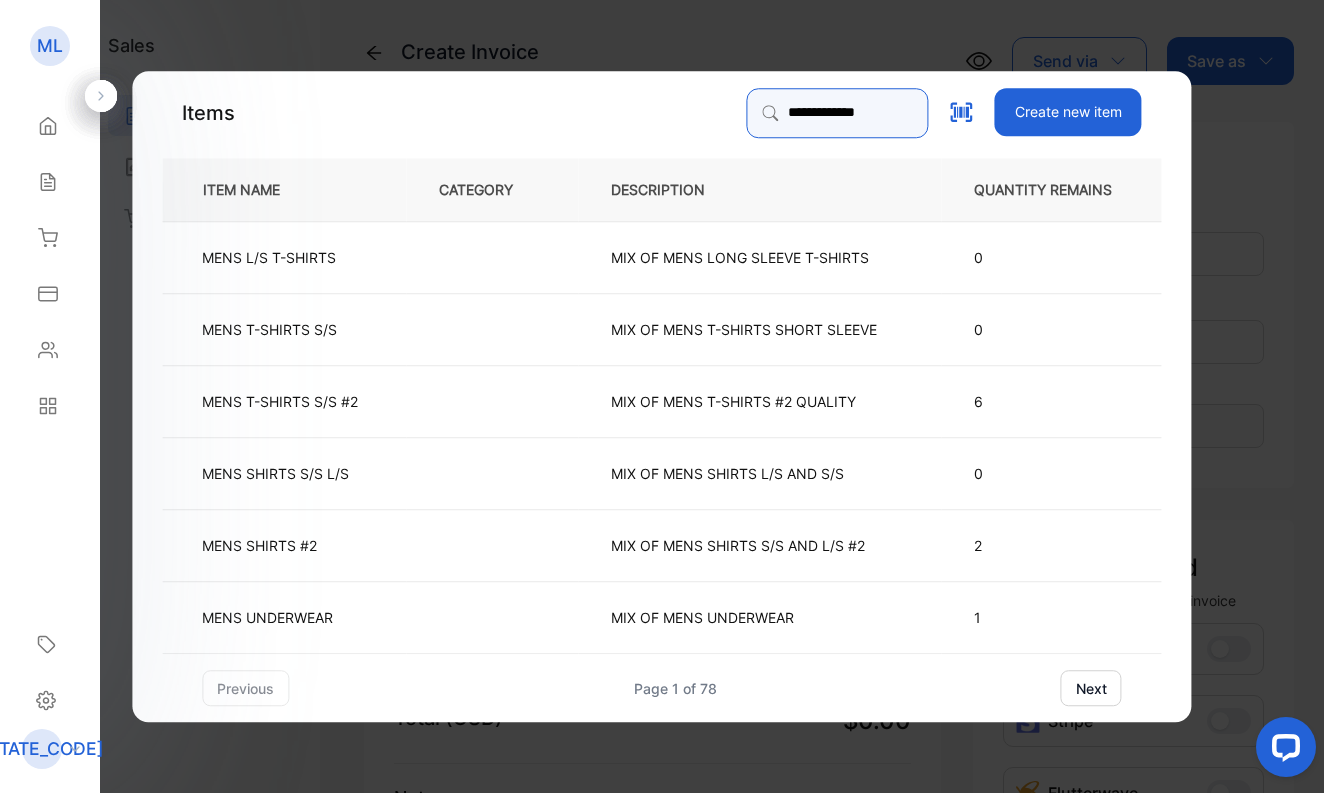 type on "**********" 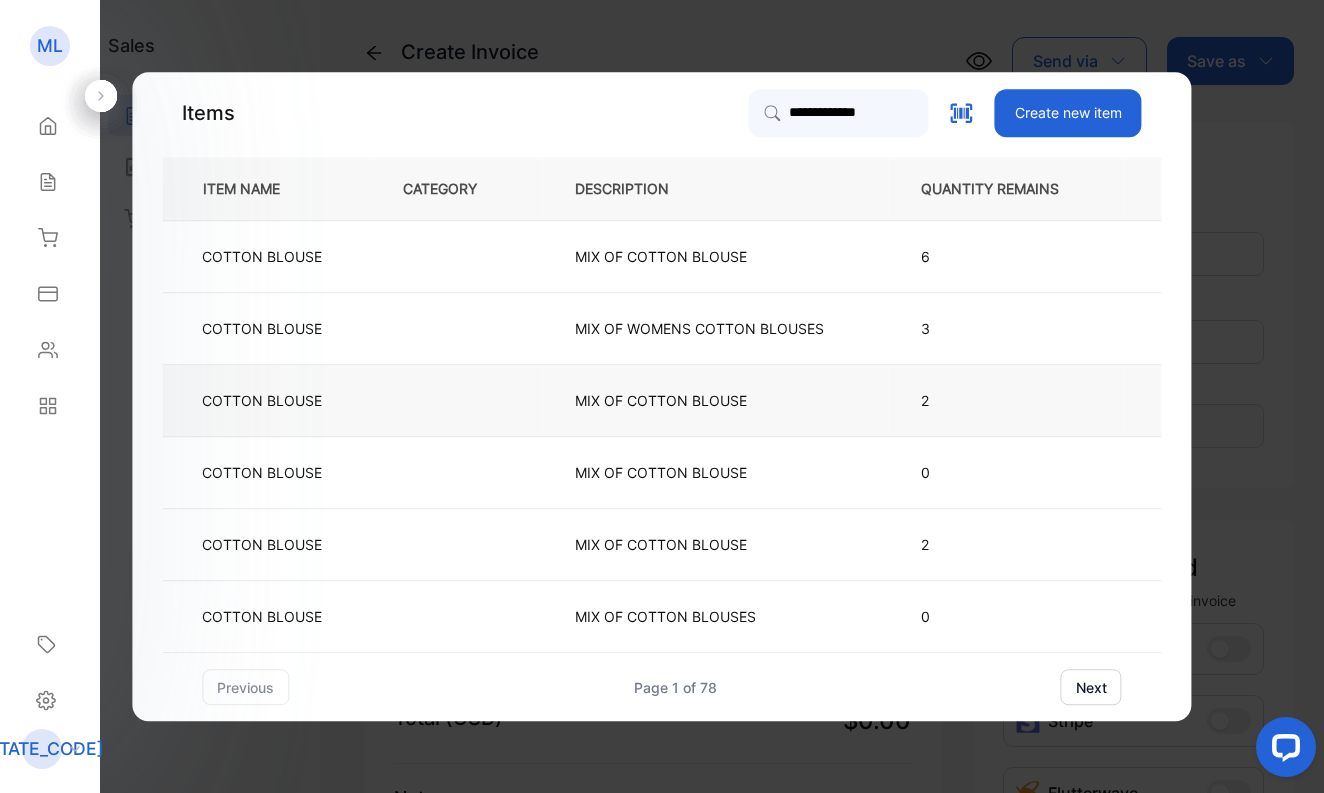 click on "COTTON BLOUSE" at bounding box center [262, 400] 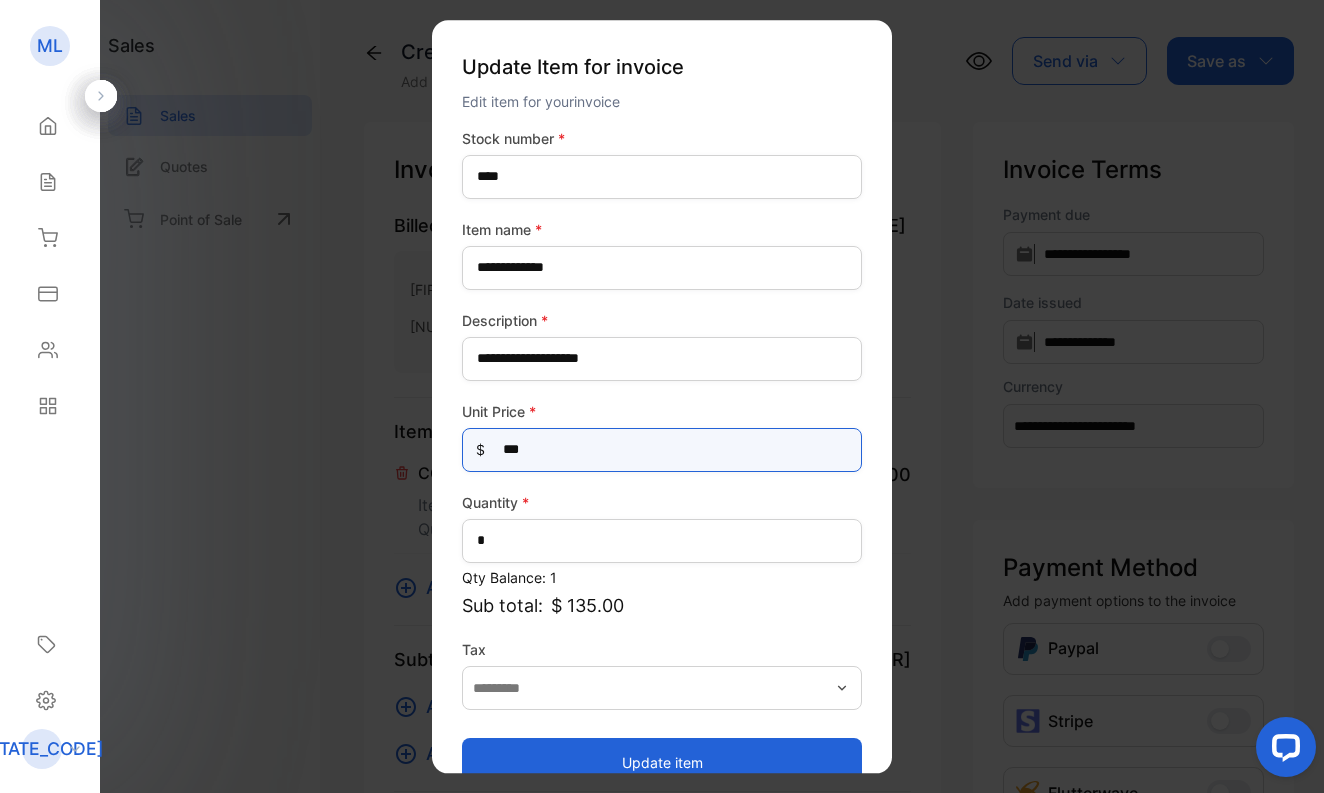 click on "***" at bounding box center (662, 450) 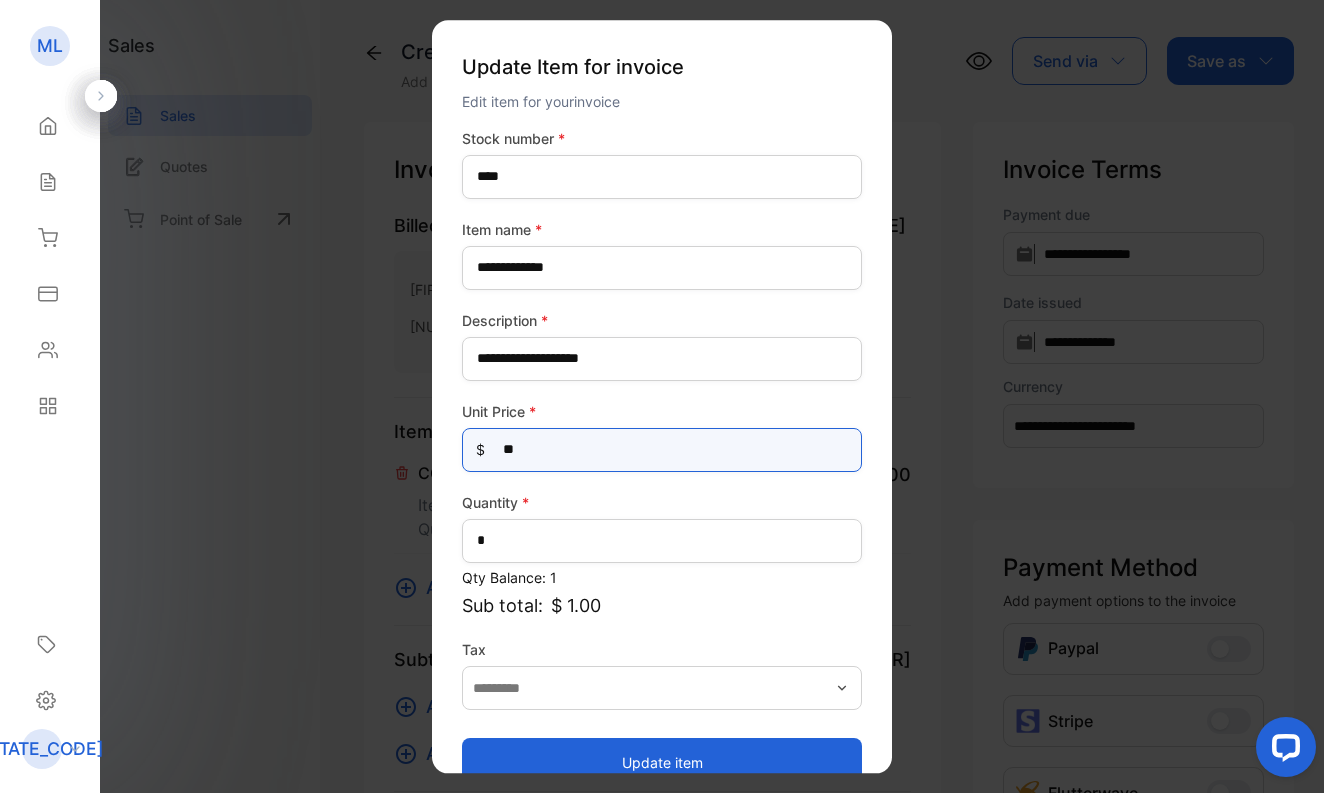 type on "***" 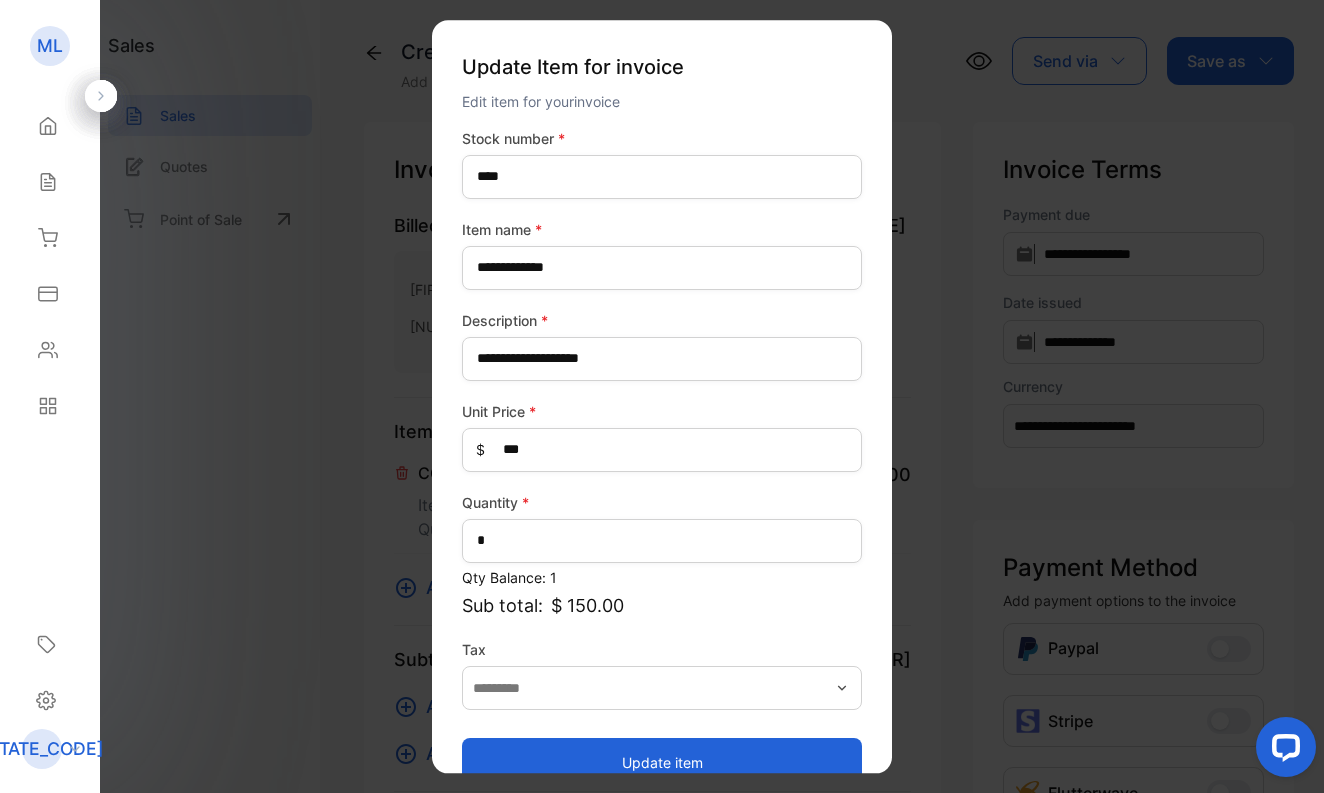 click on "Update item" at bounding box center (662, 762) 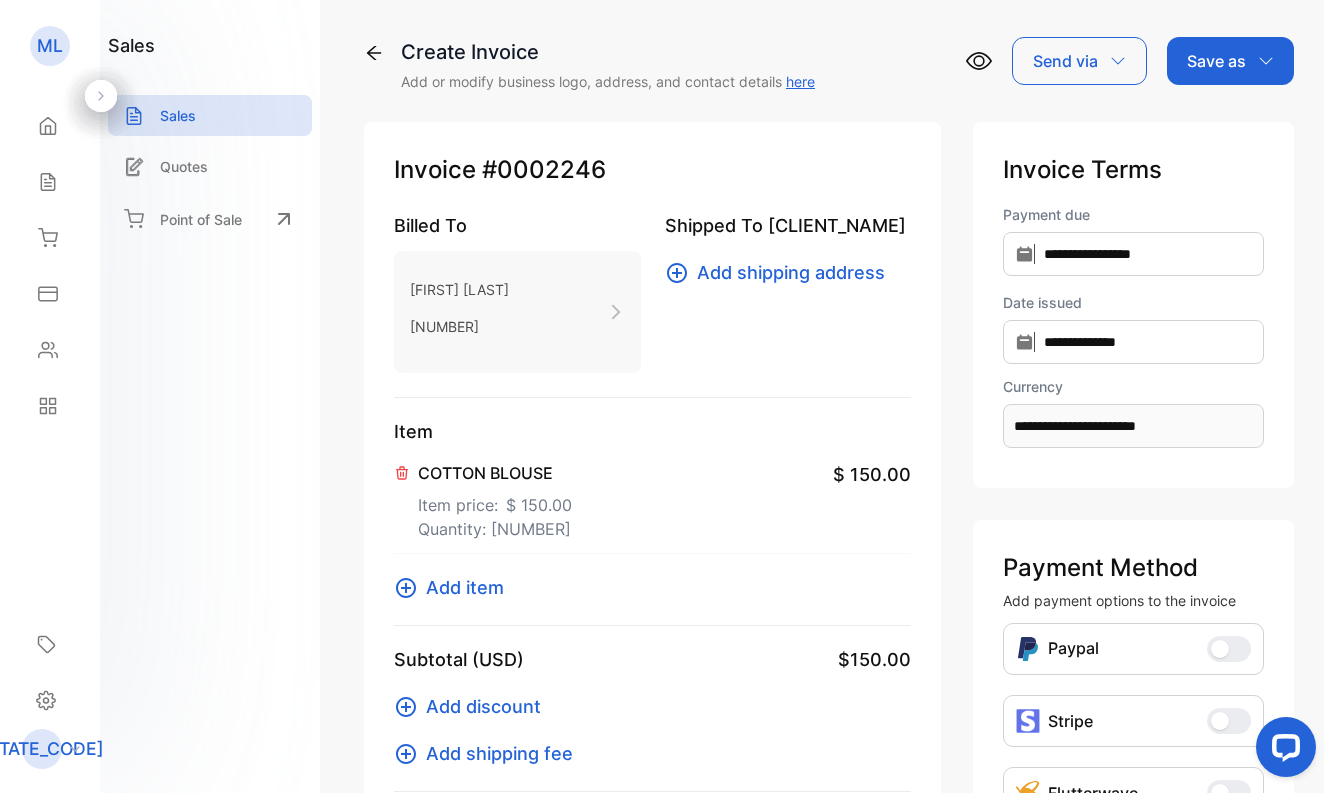 click on "Add item" at bounding box center (465, 587) 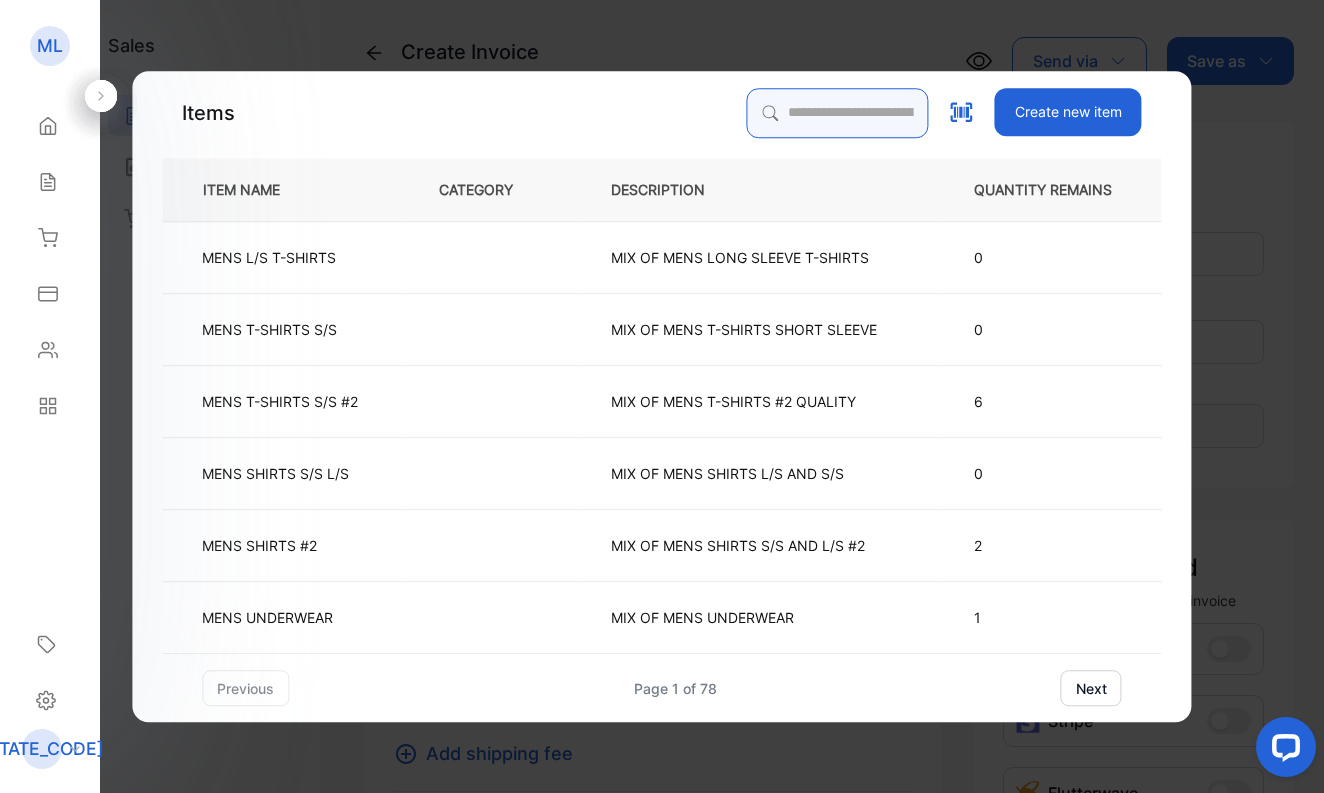 click at bounding box center [838, 113] 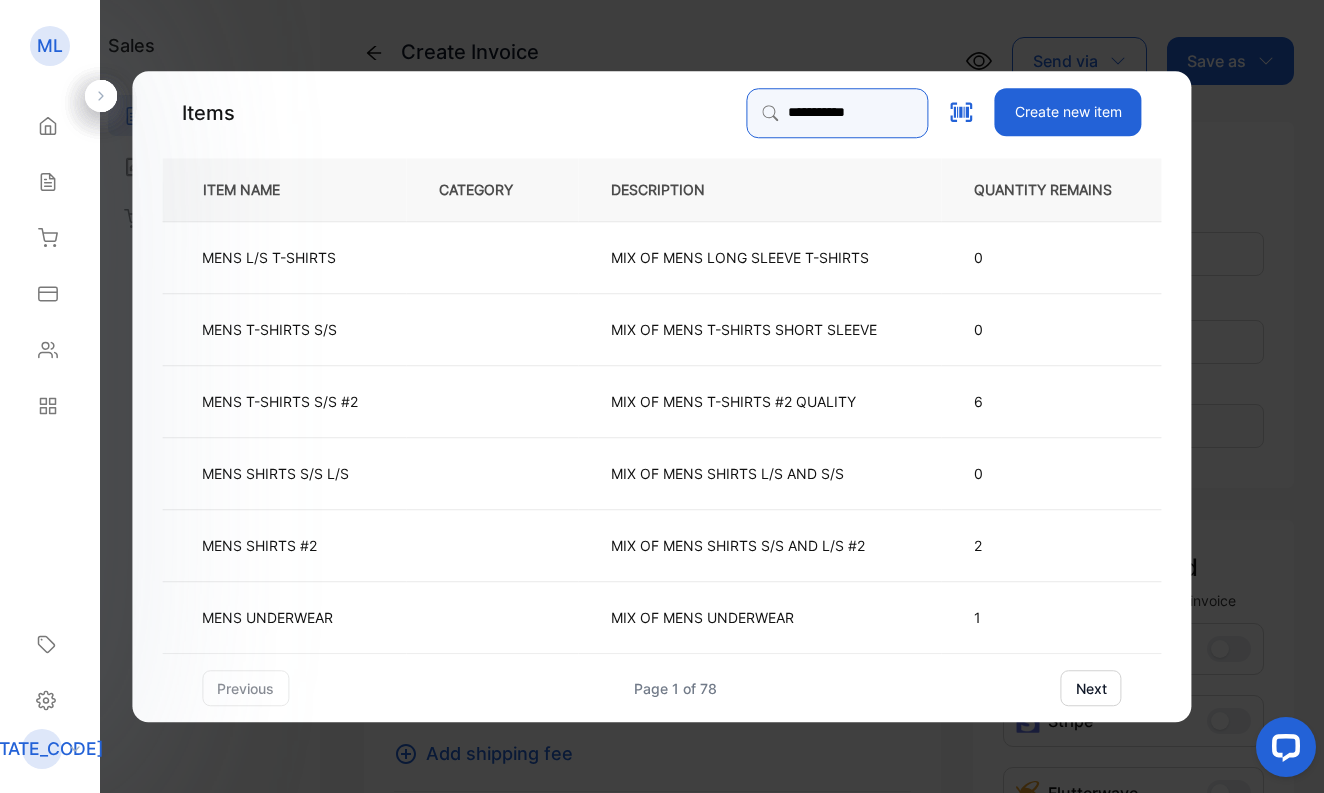 type on "**********" 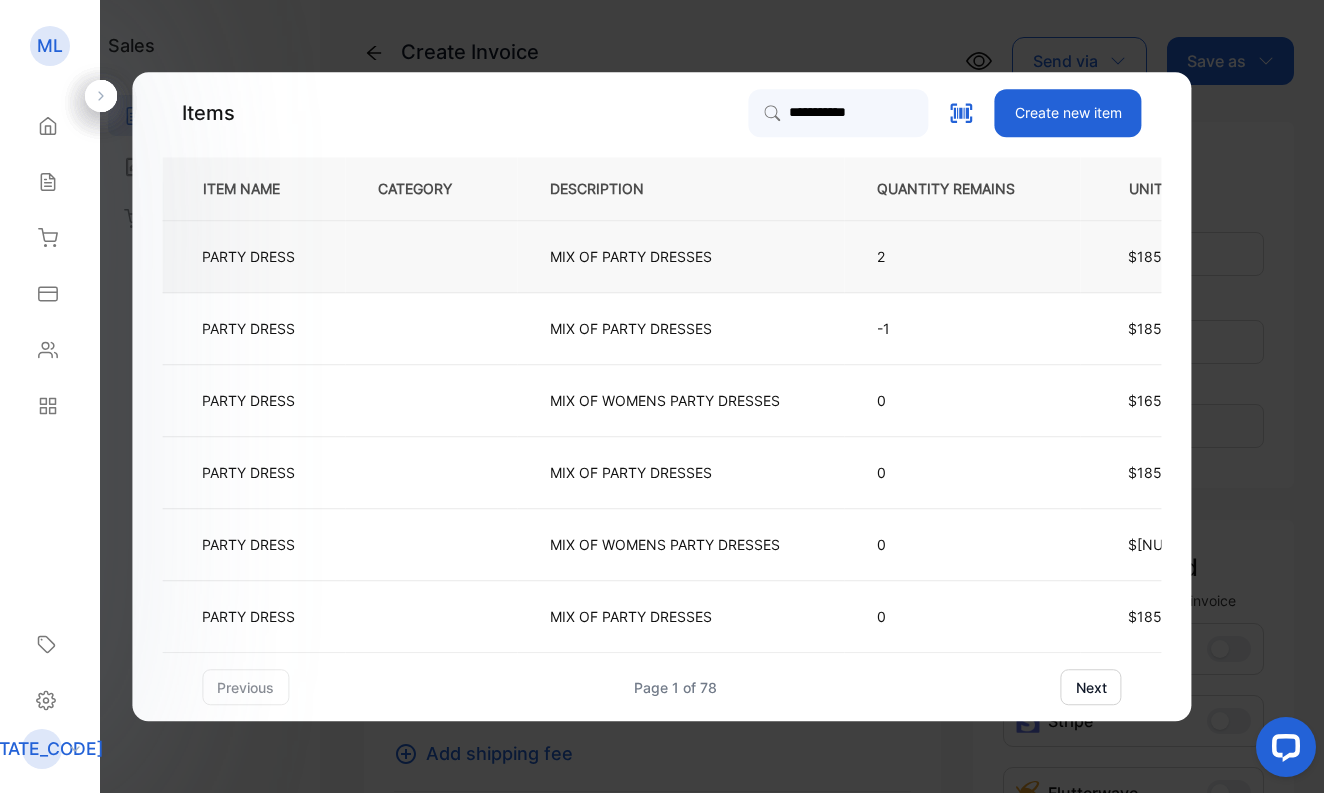 click on "PARTY DRESS" at bounding box center (248, 256) 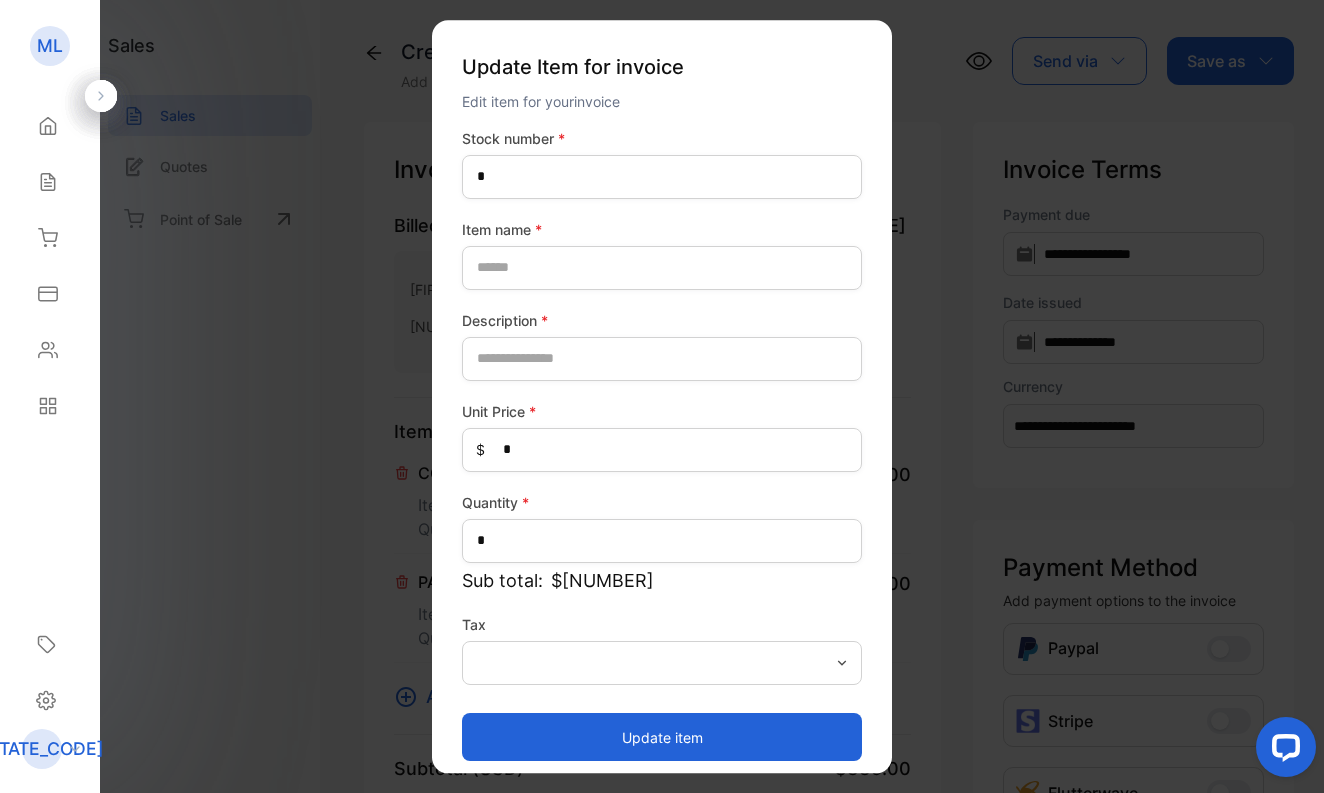 type on "****" 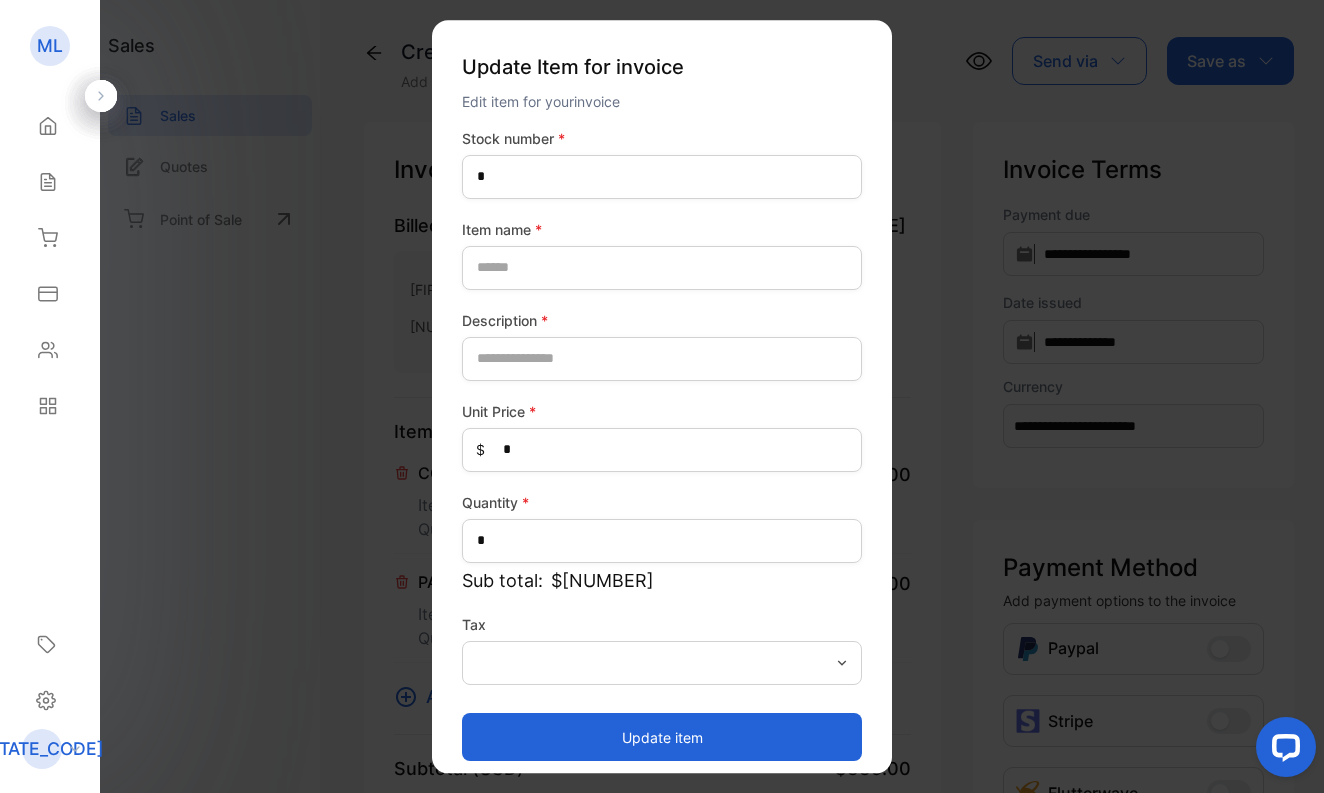 type on "**********" 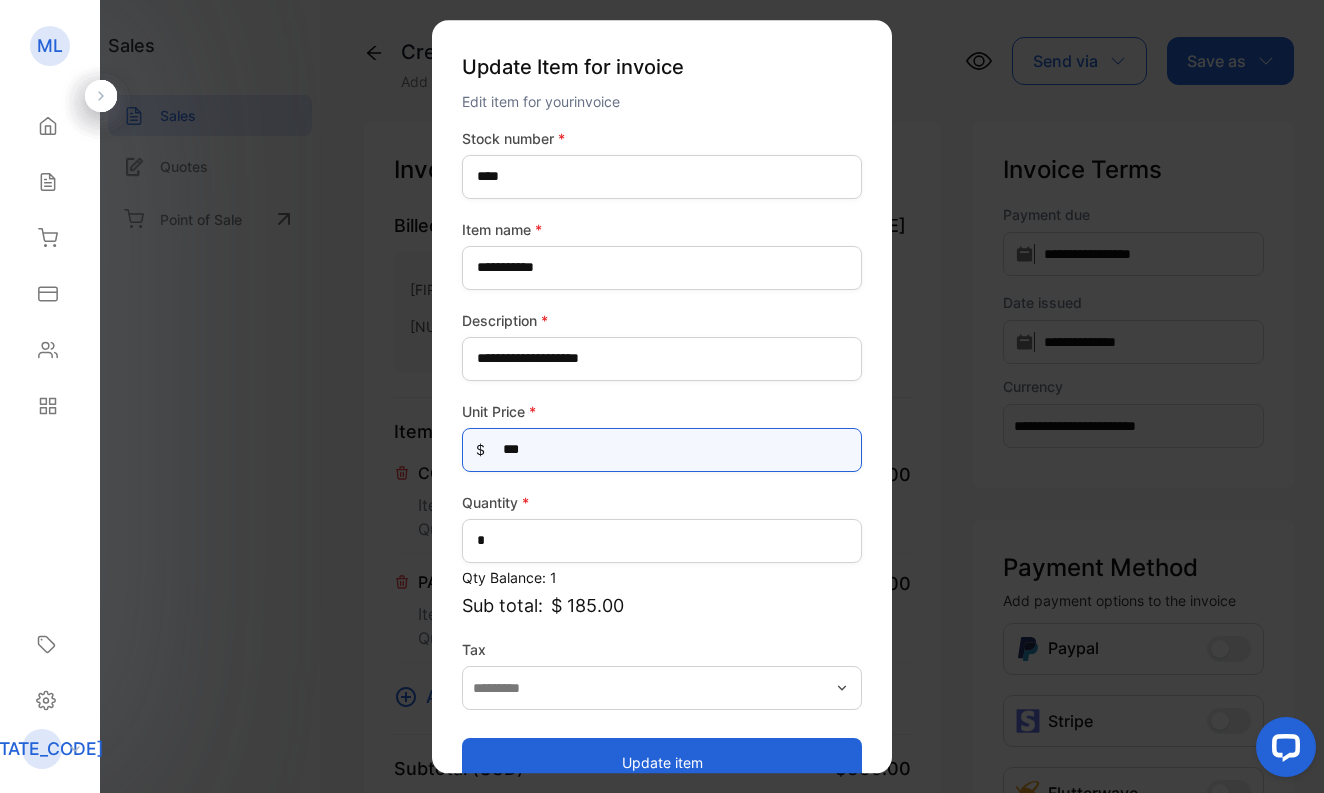 click on "***" at bounding box center (662, 450) 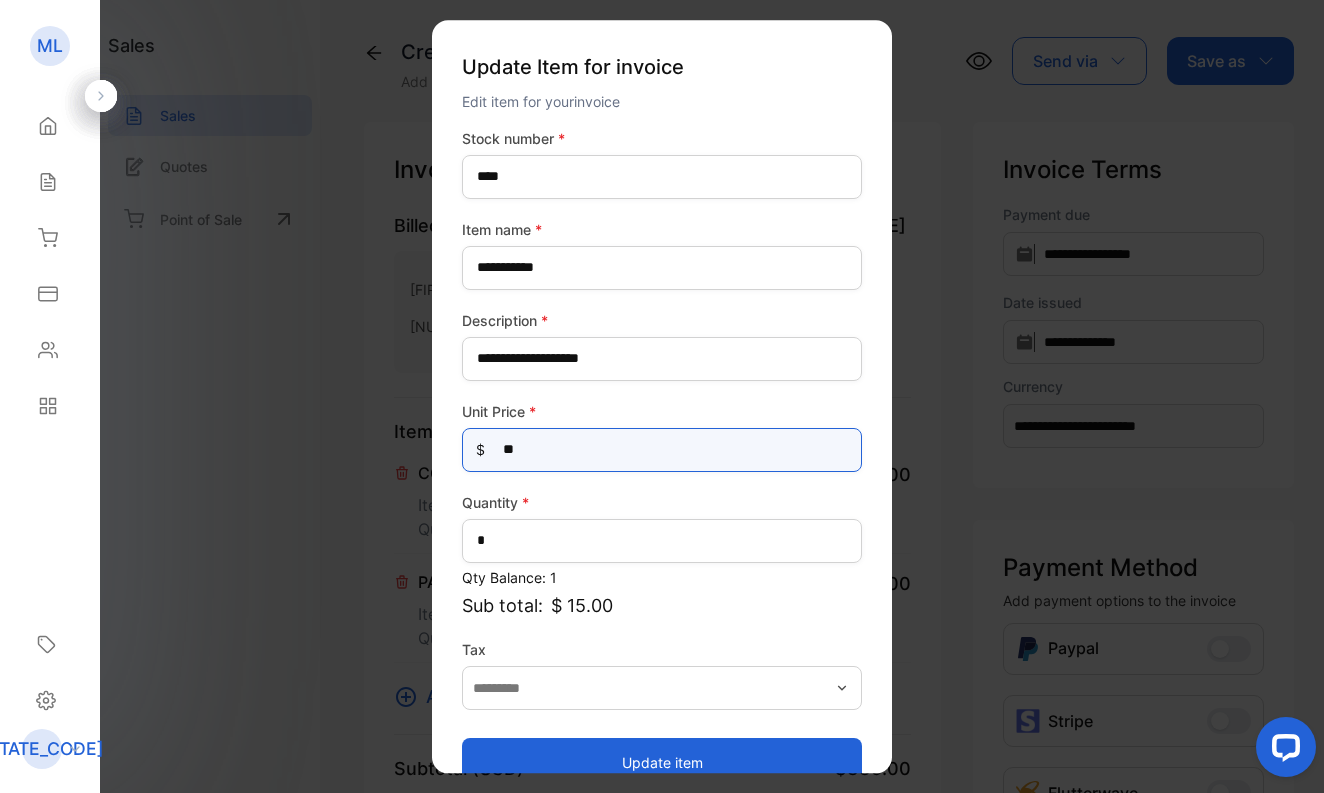 type on "***" 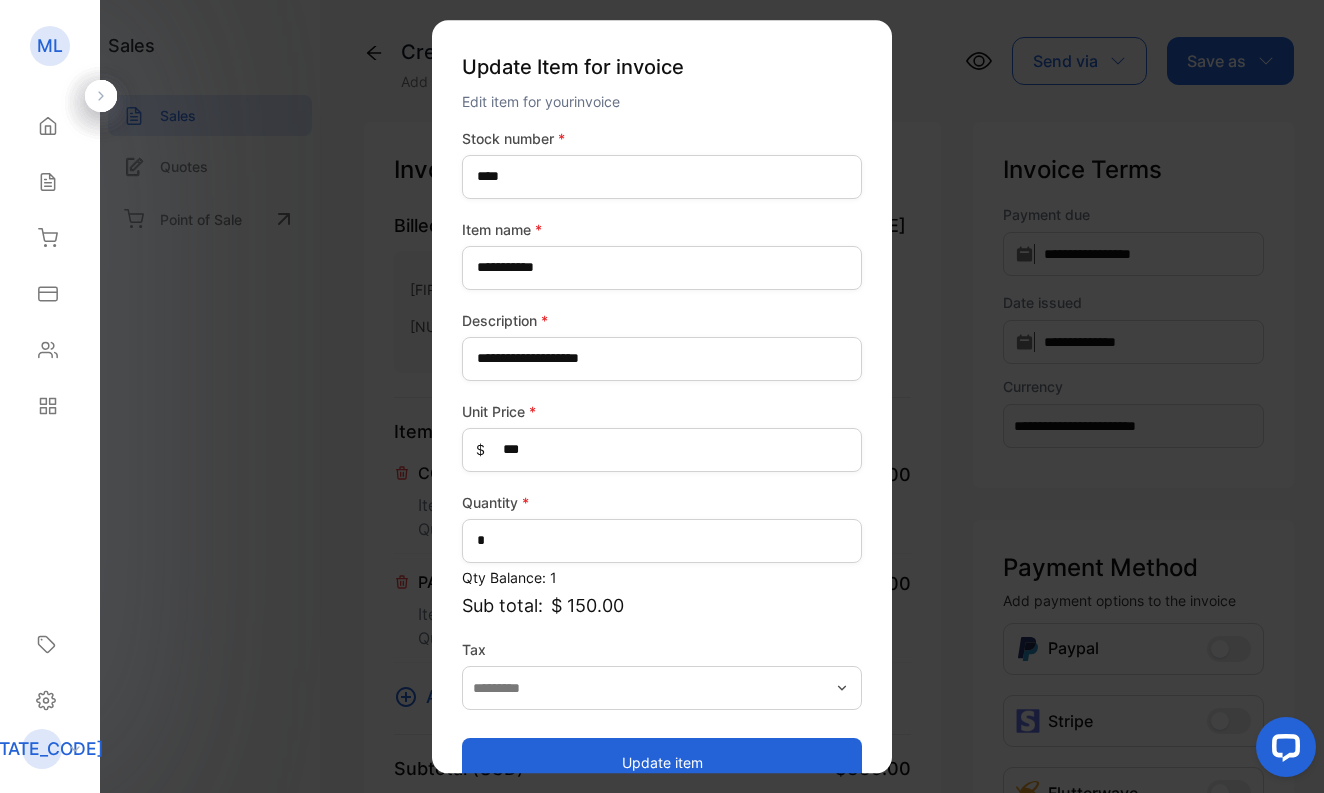 click on "Update item" at bounding box center [662, 762] 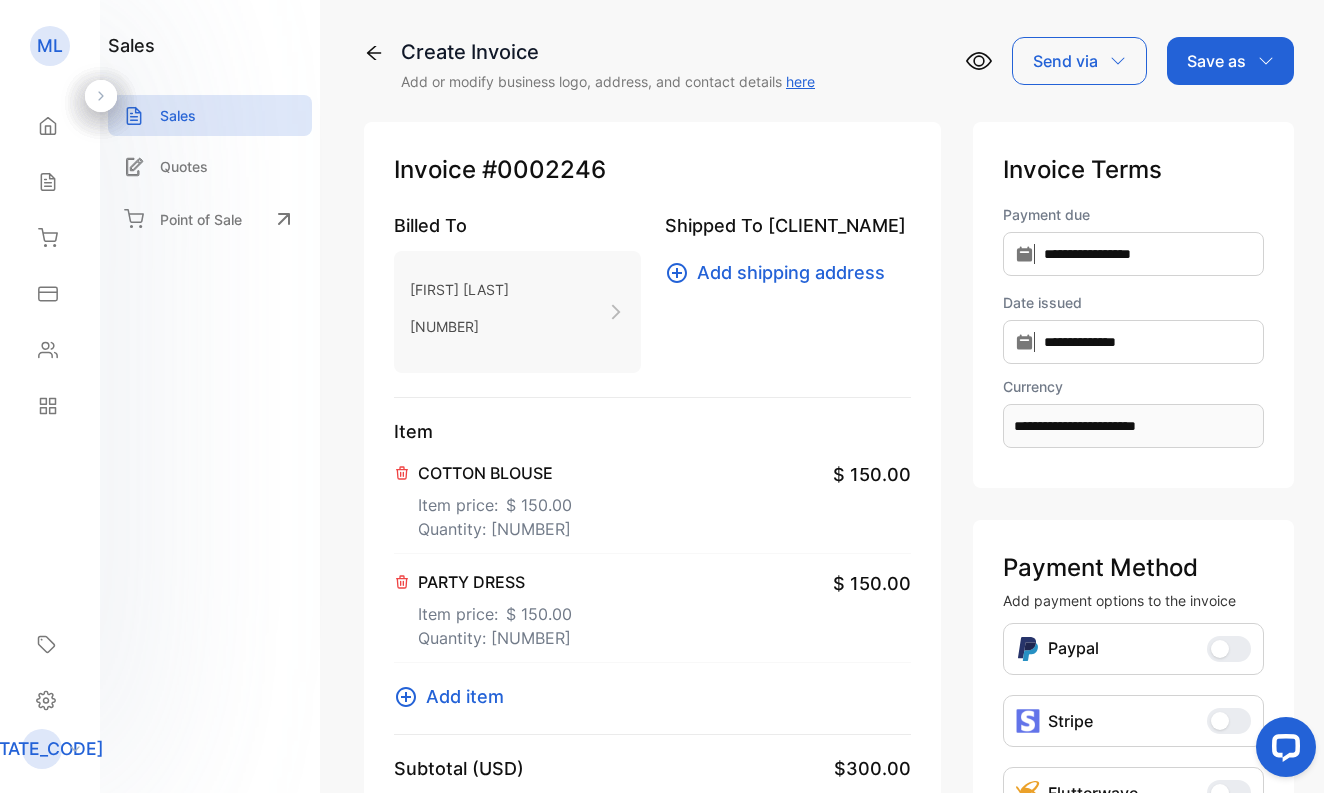 click on "Save as" at bounding box center [1216, 61] 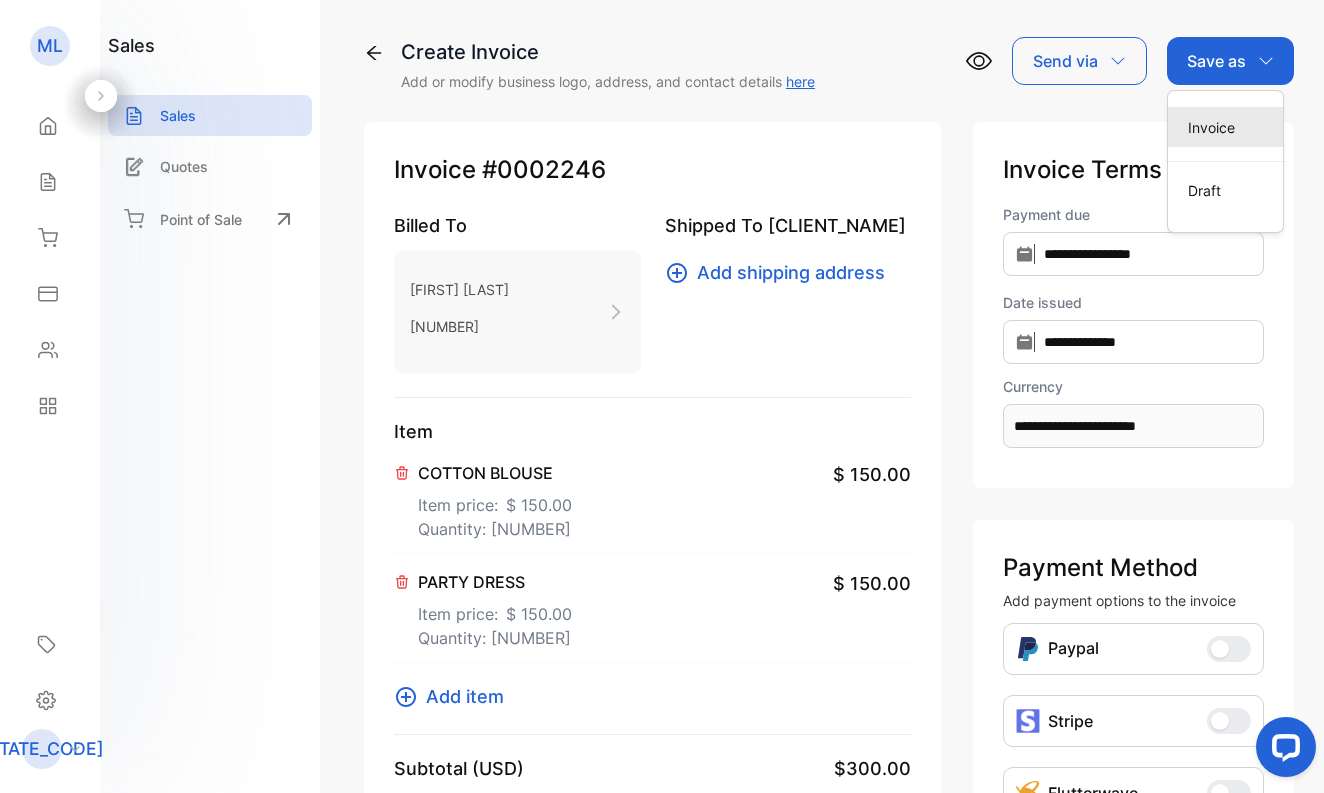click on "Invoice" at bounding box center (1225, 127) 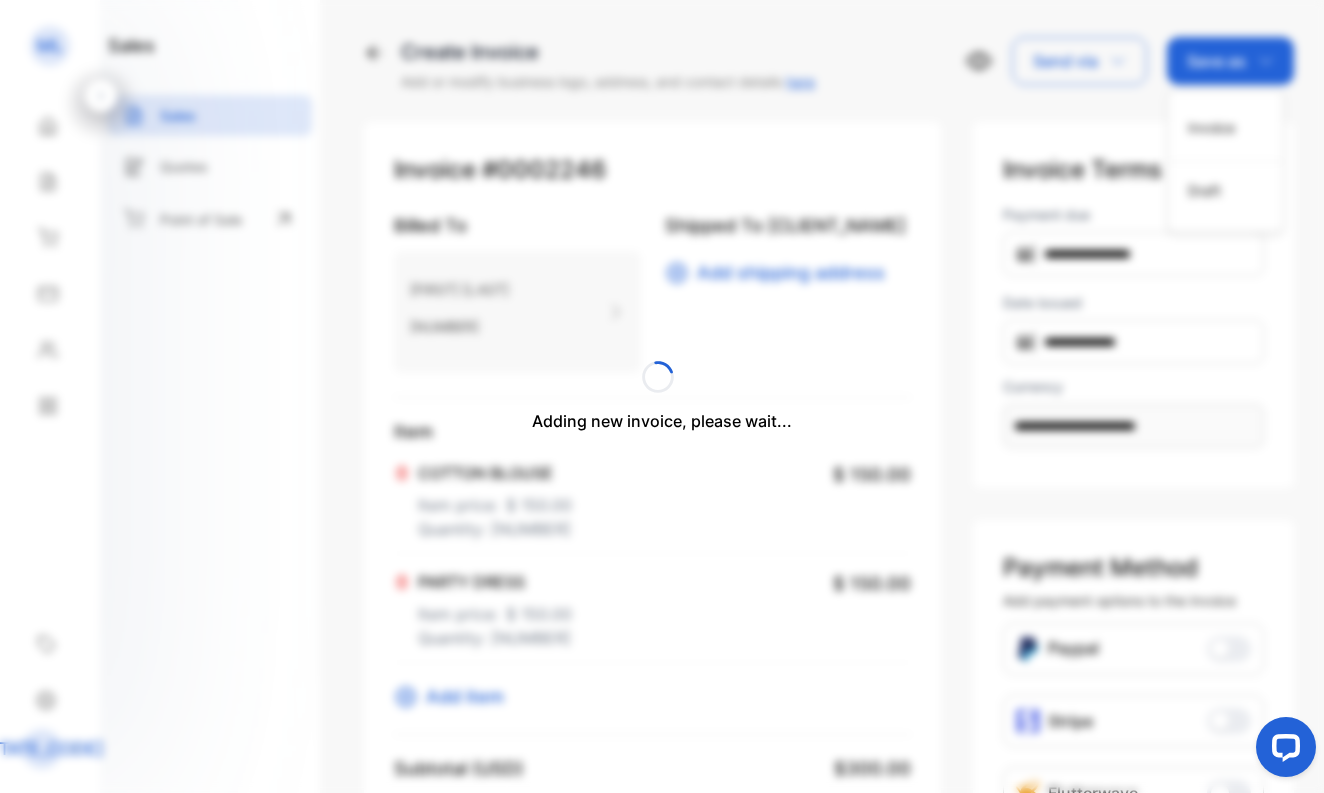 type 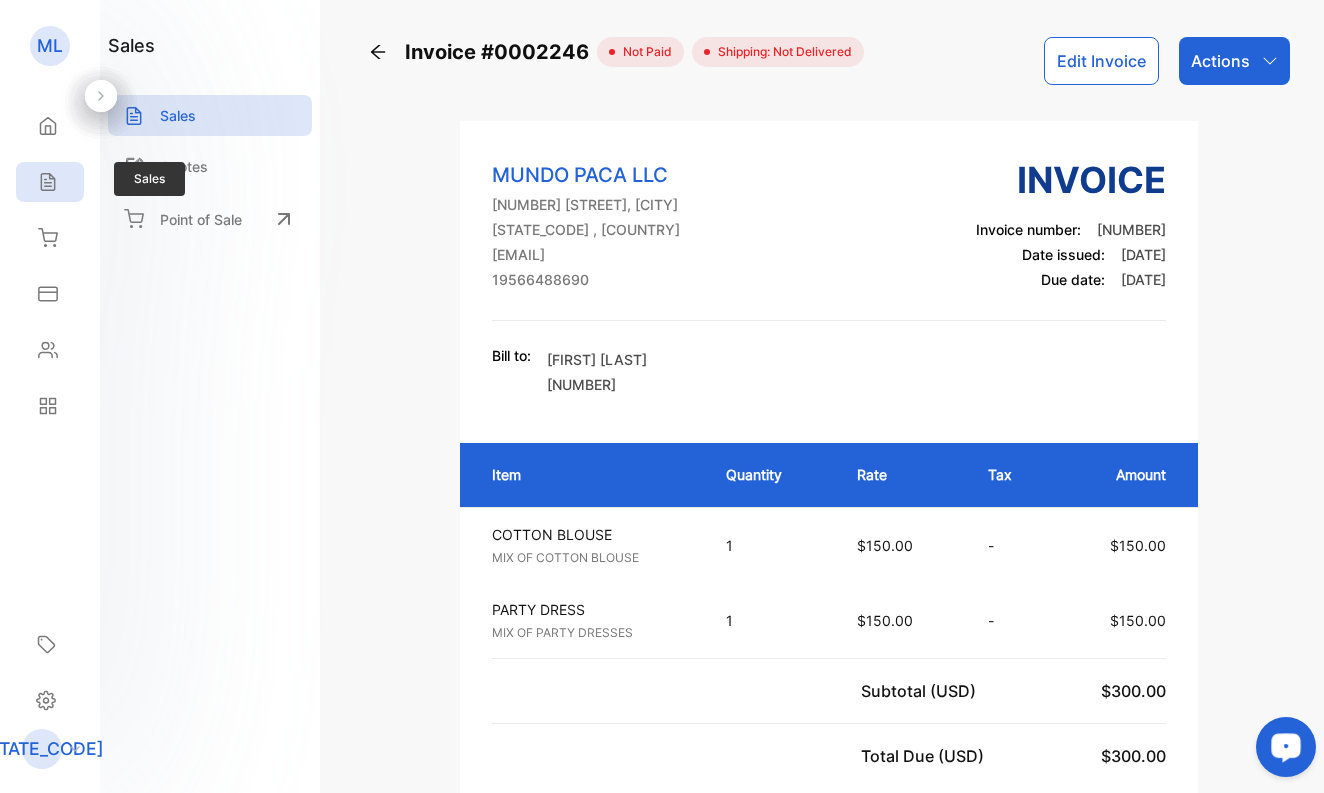 click 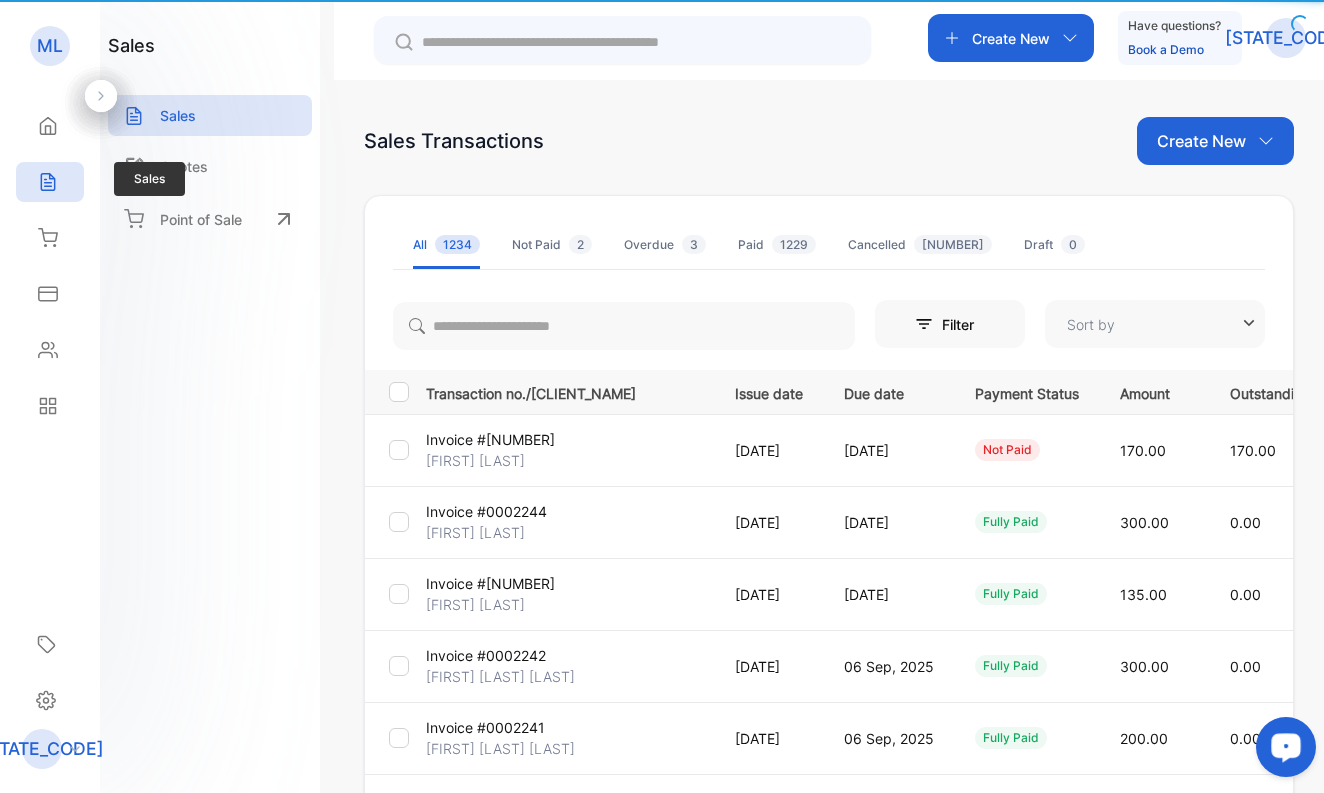 type on "**********" 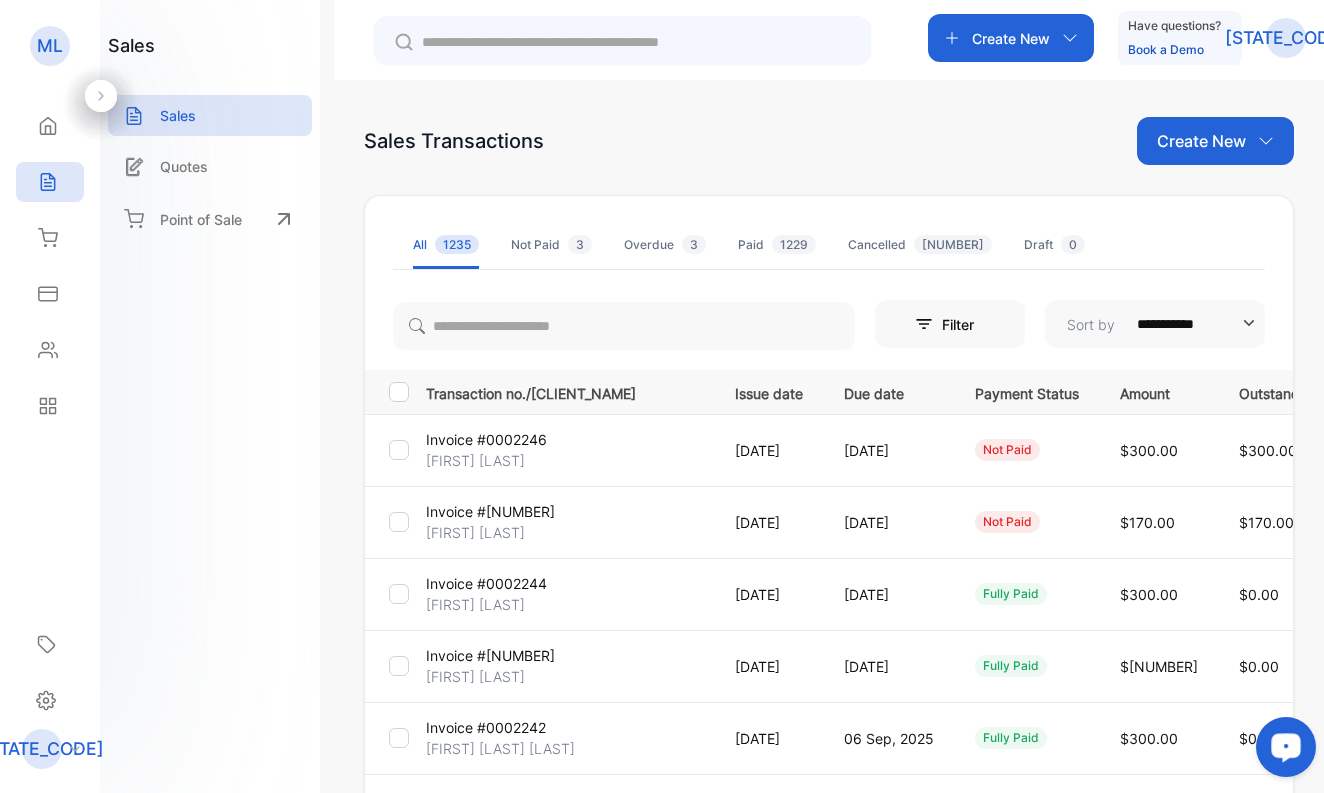 click on "[FIRST] [LAST]" at bounding box center [475, 532] 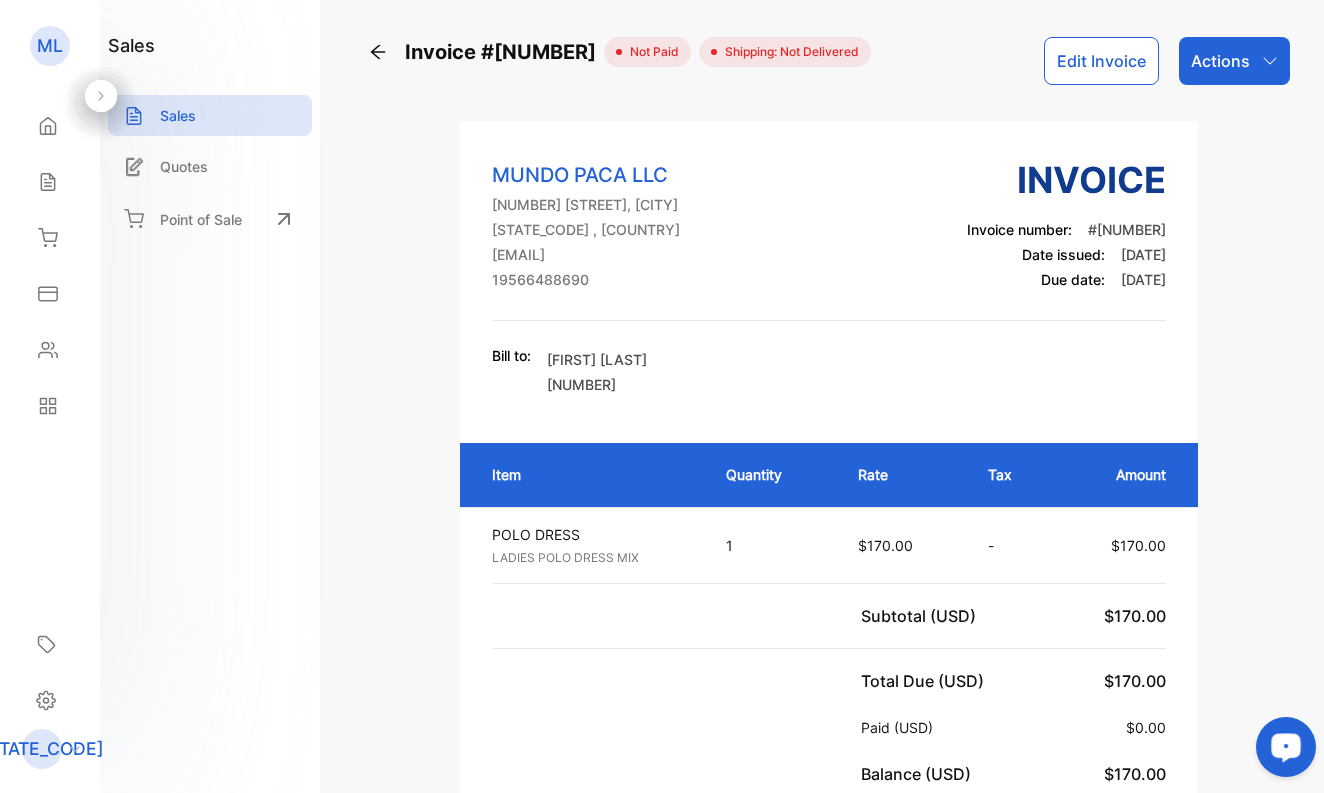 click on "Actions" at bounding box center (1220, 61) 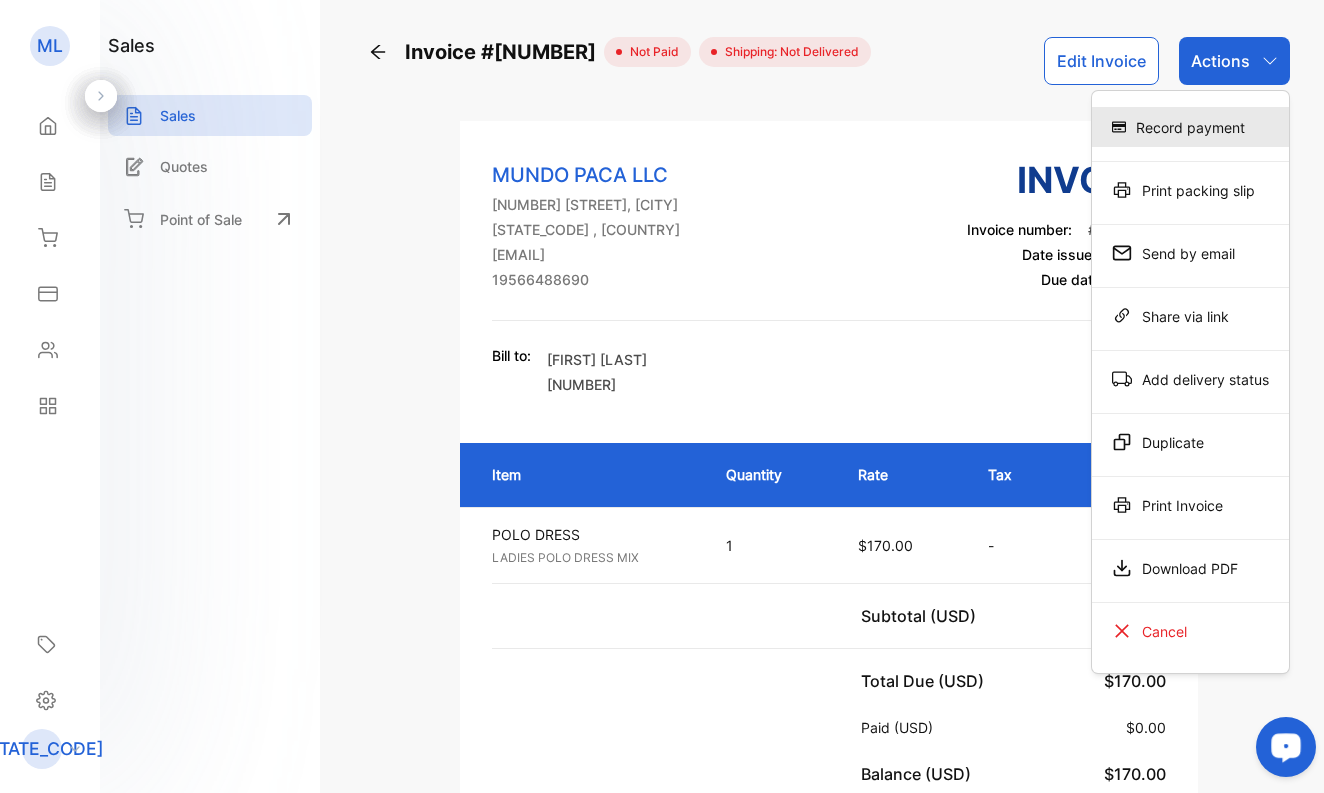 click on "Record payment" at bounding box center [1190, 127] 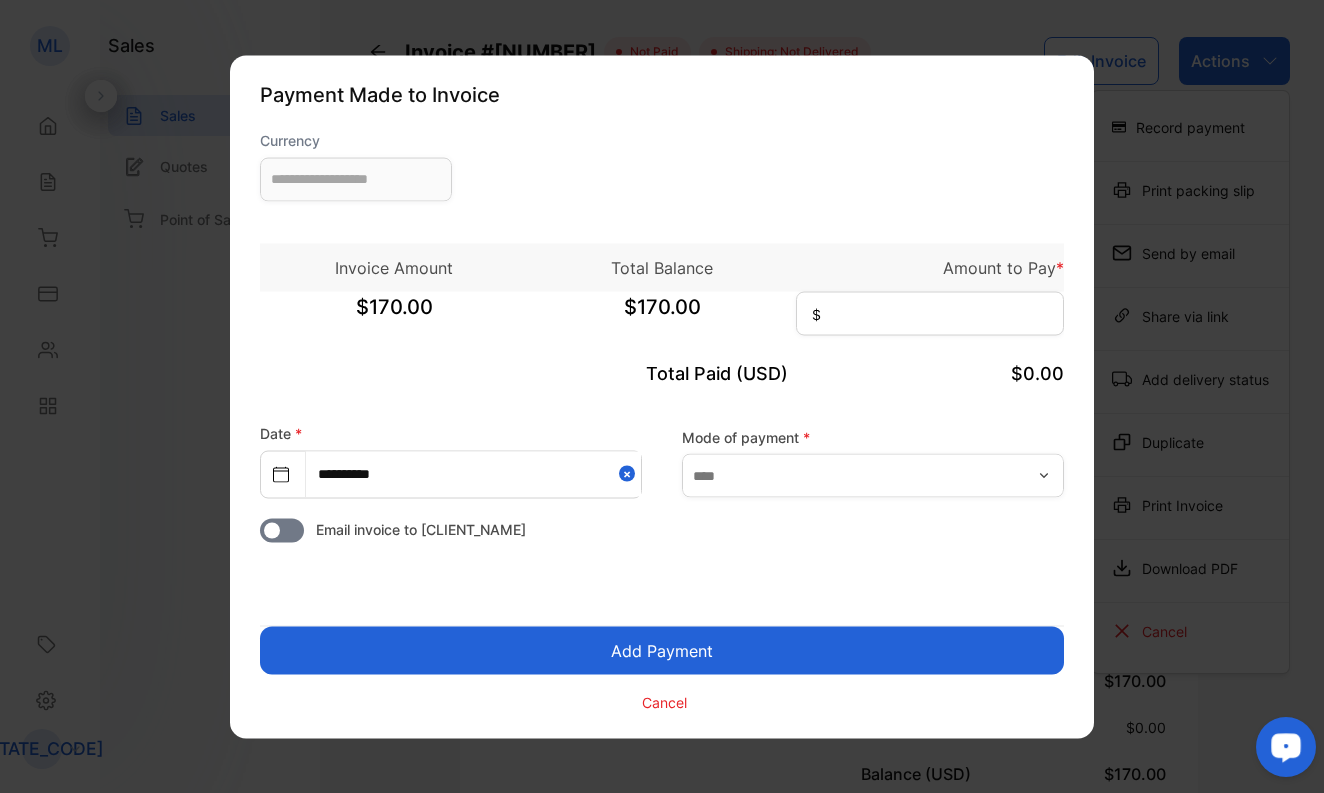type on "**********" 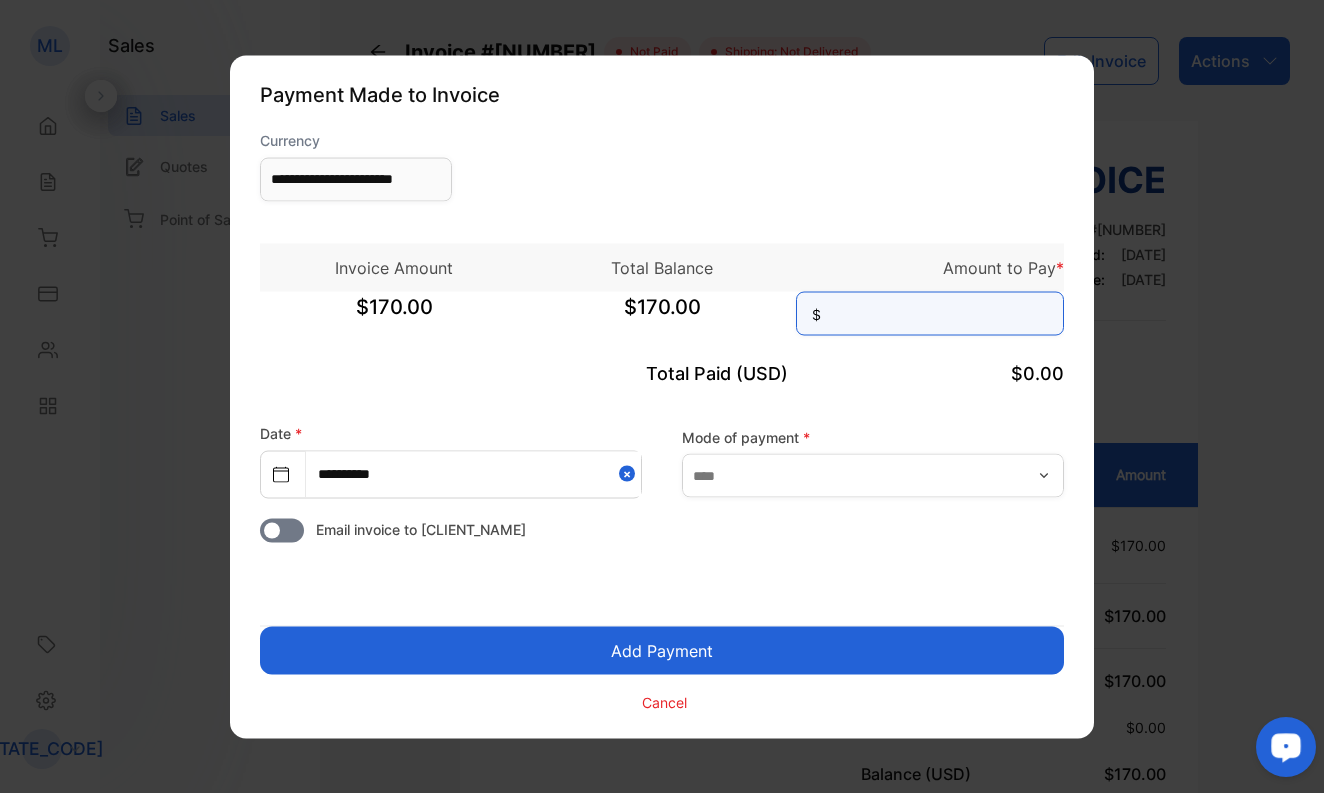 click at bounding box center [930, 313] 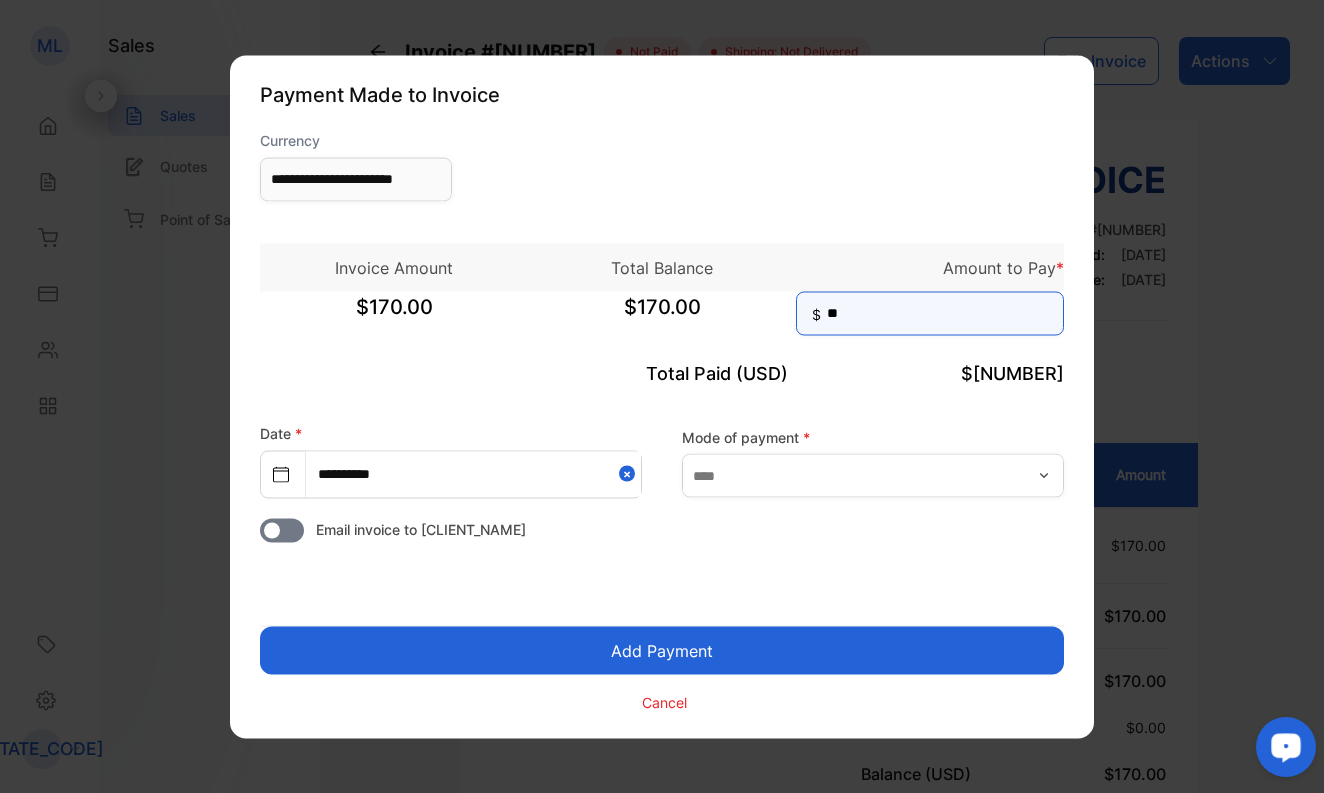 type on "***" 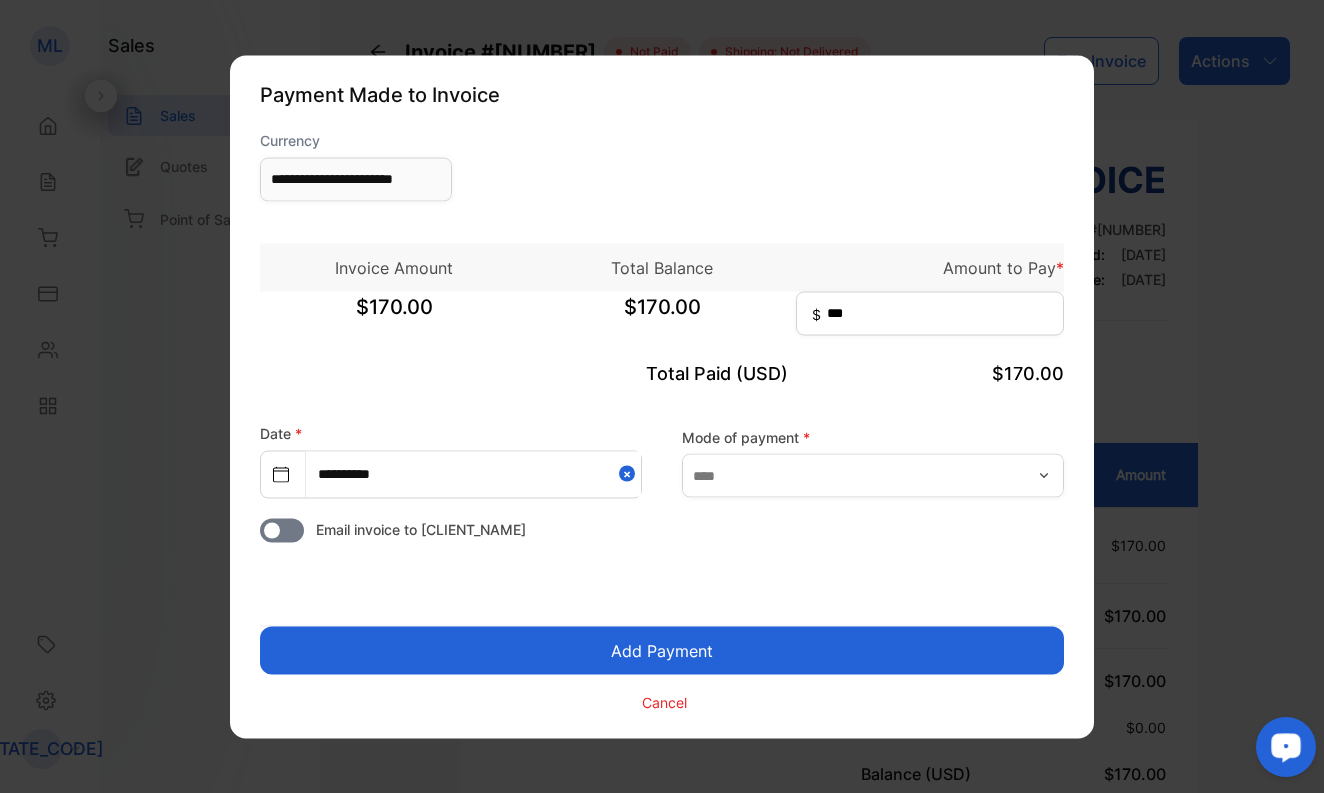 click on "Add Payment" at bounding box center (662, 650) 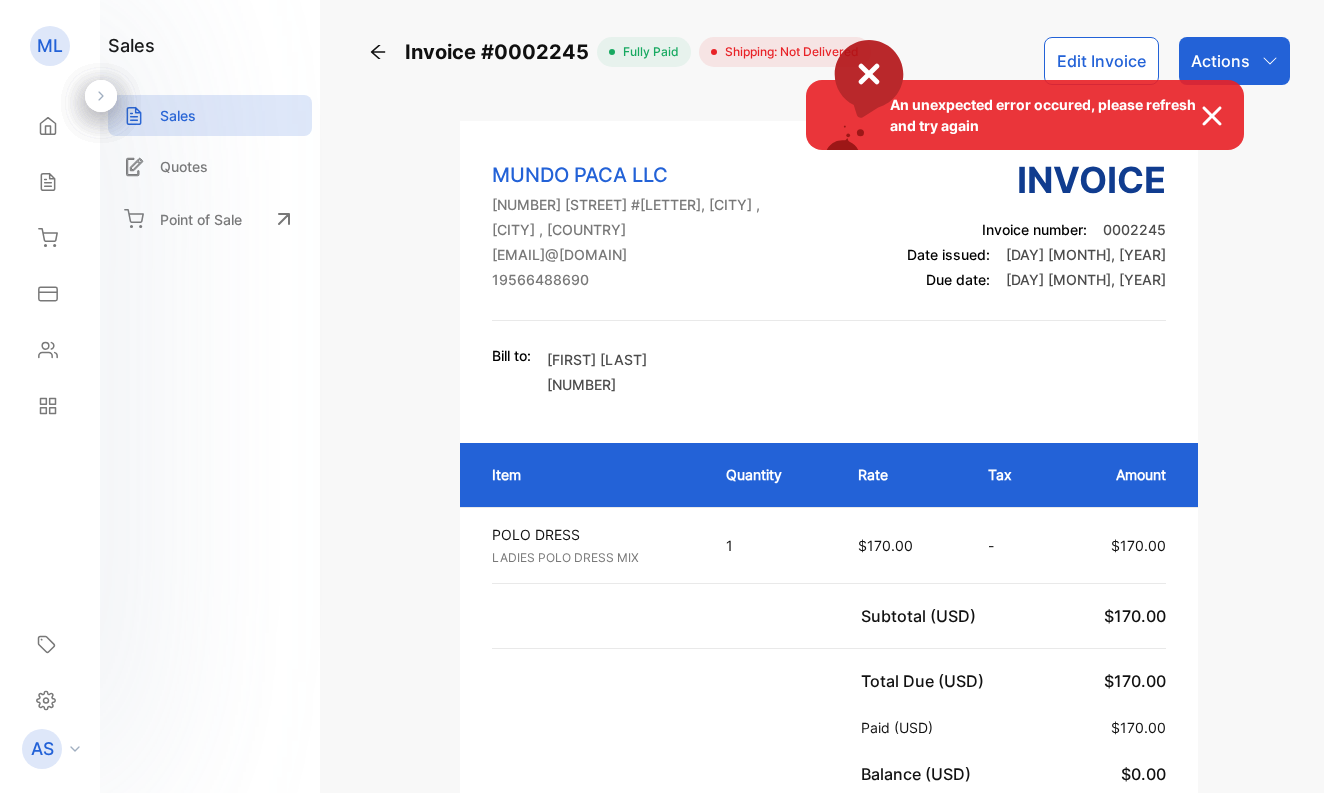 scroll, scrollTop: 0, scrollLeft: 0, axis: both 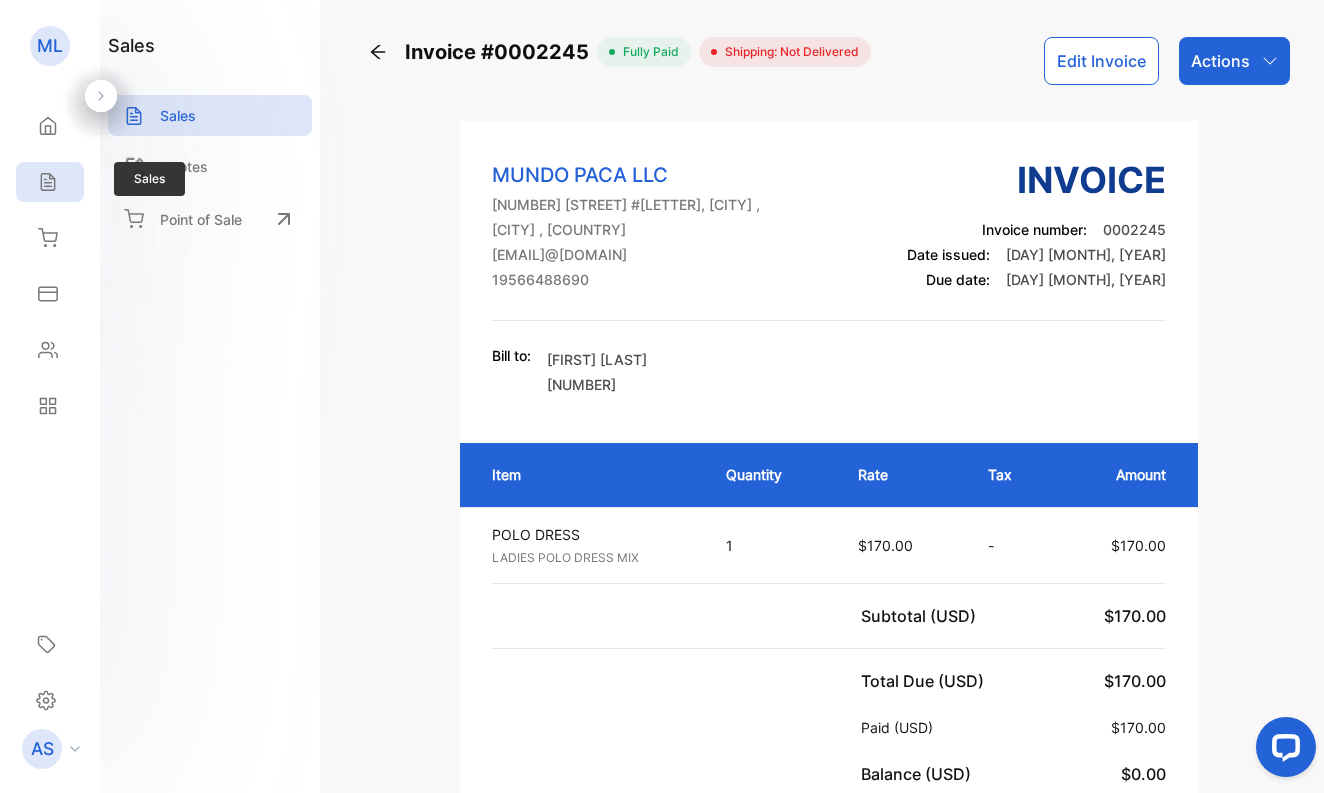 click 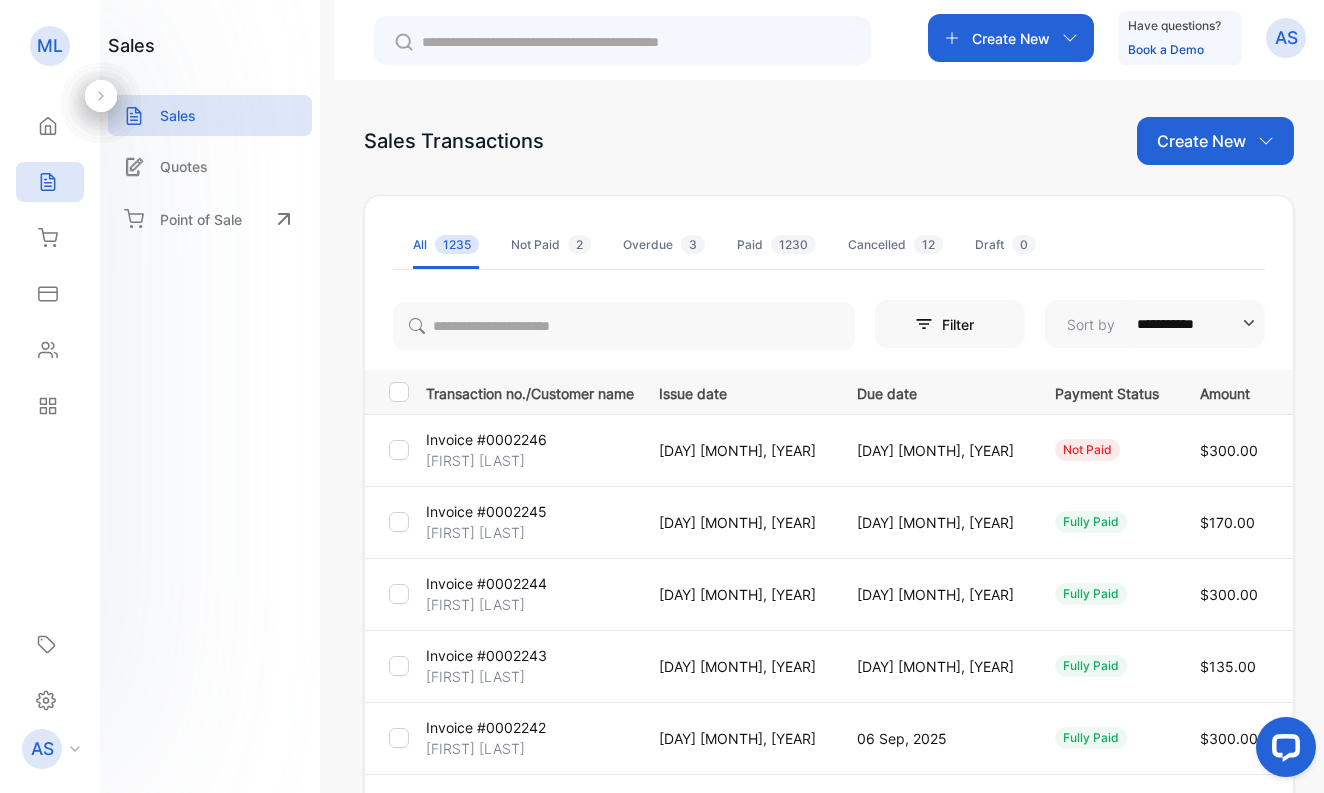 click on "[FIRST] [LAST]" at bounding box center [475, 460] 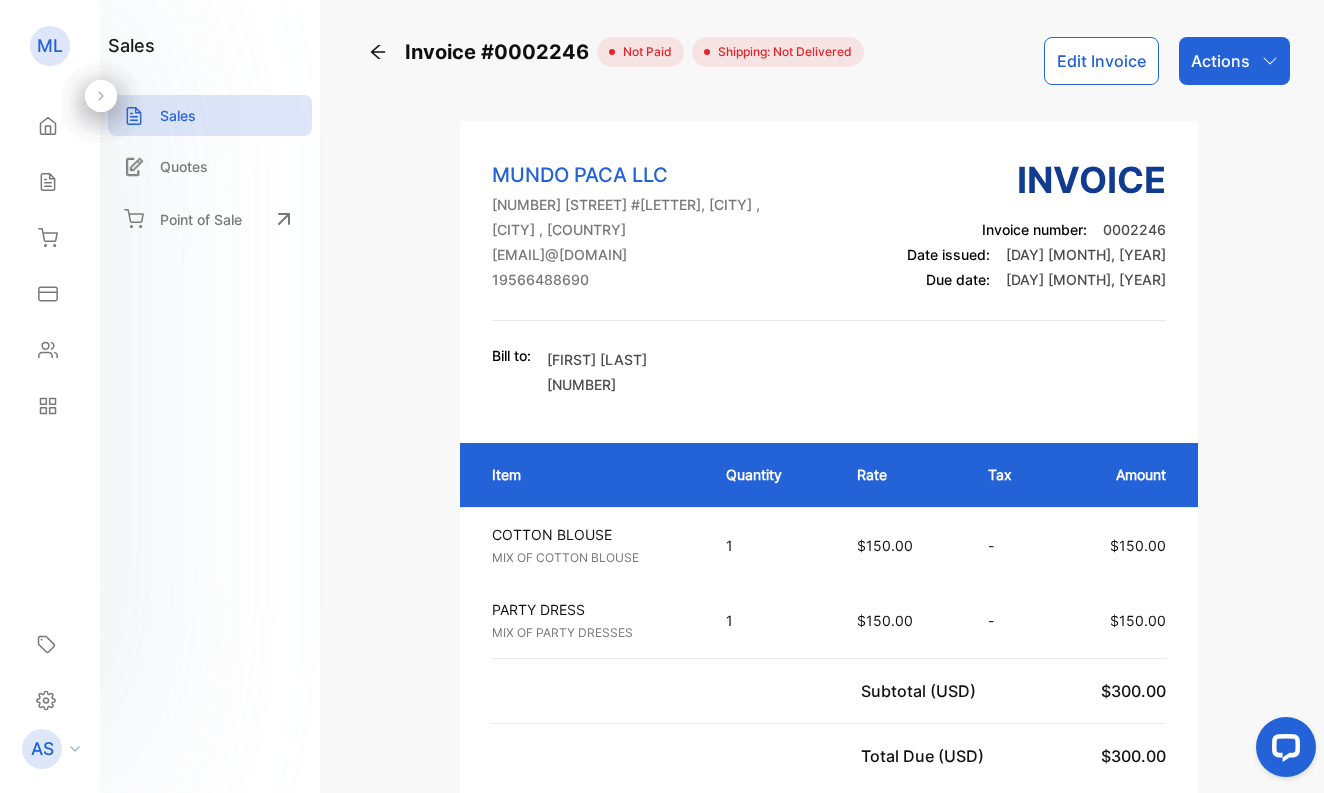 click on "Actions" at bounding box center [1220, 61] 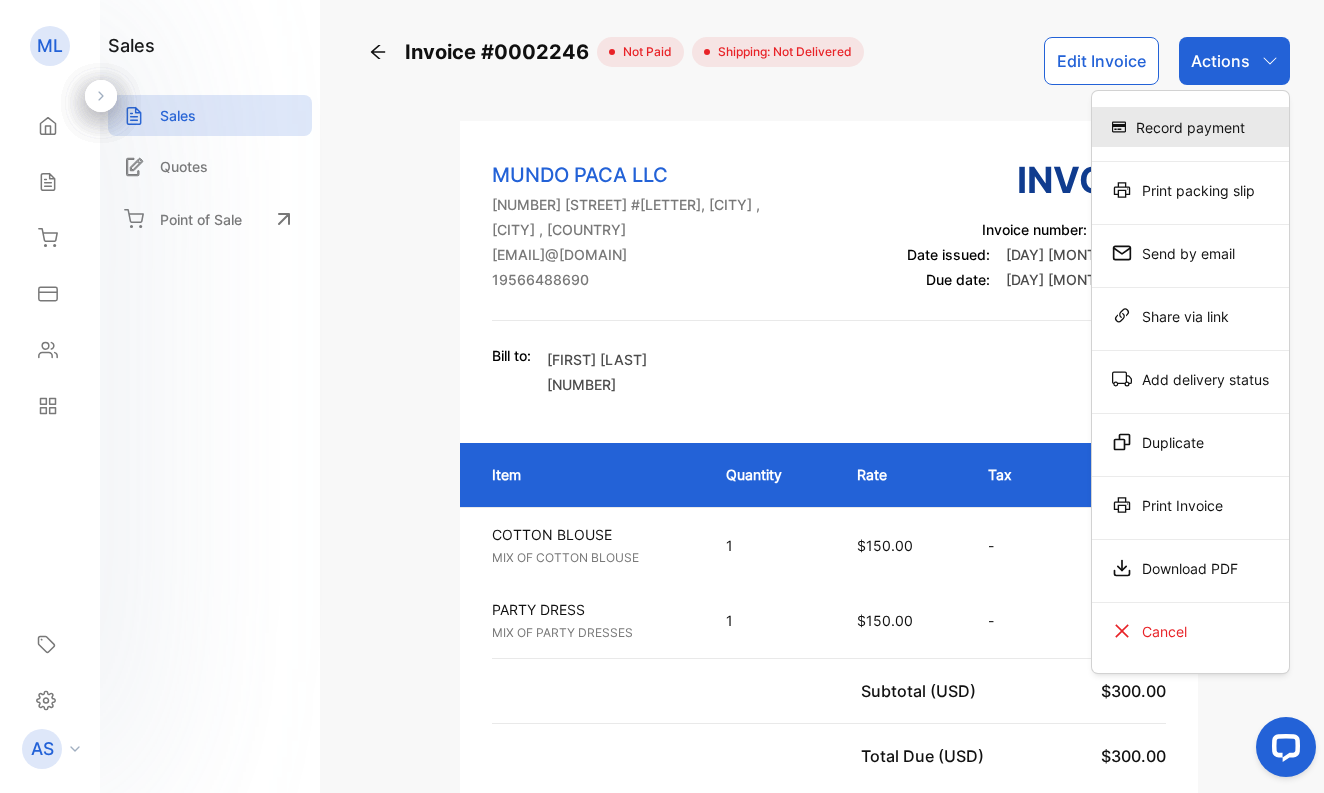 click on "Record payment" at bounding box center (1190, 127) 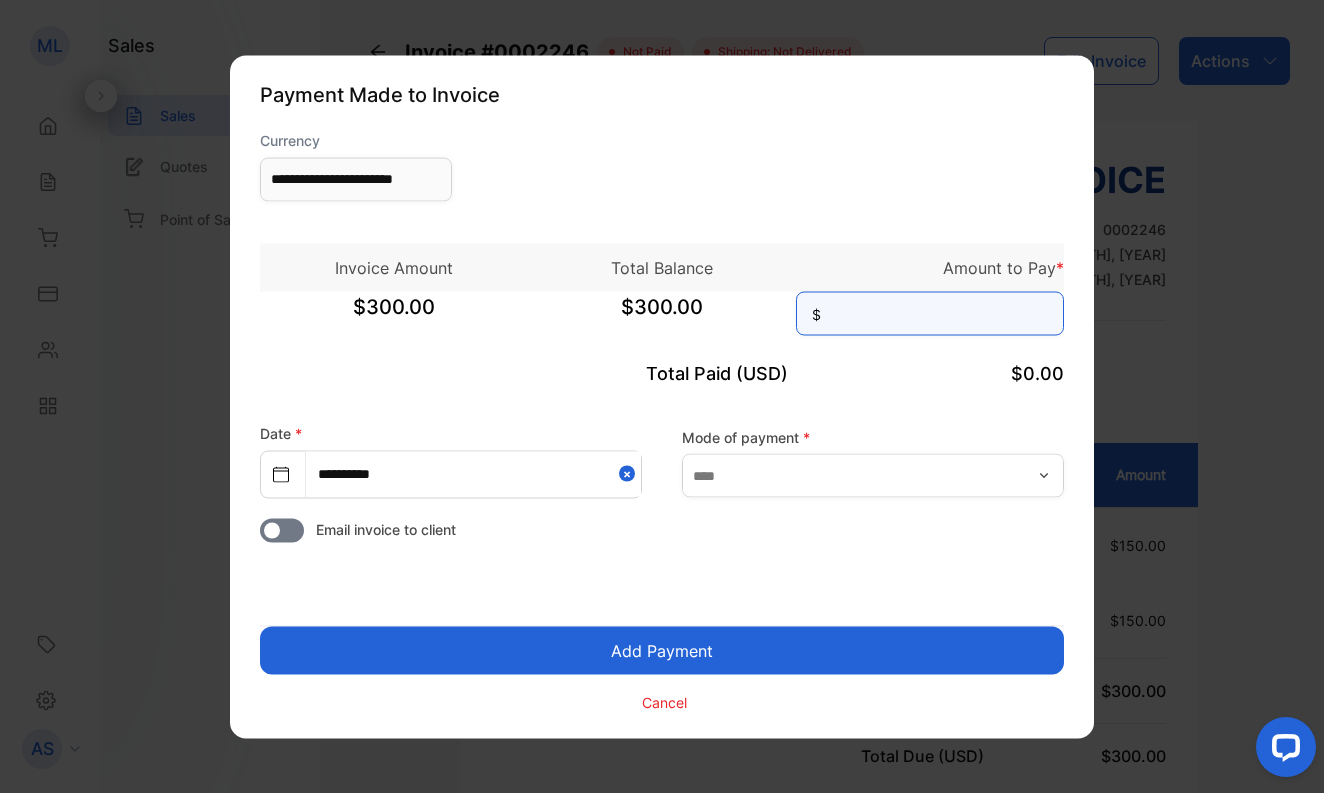 click at bounding box center (930, 313) 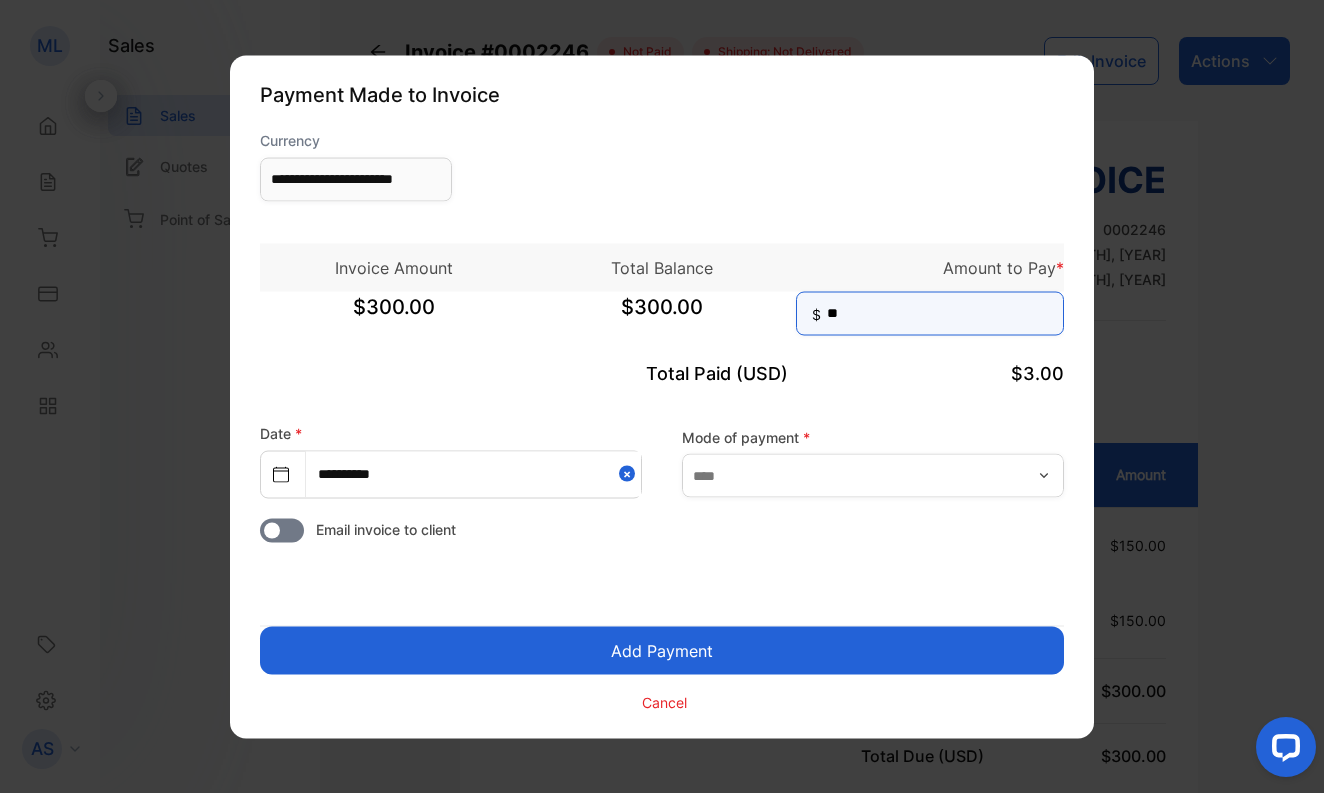 type on "***" 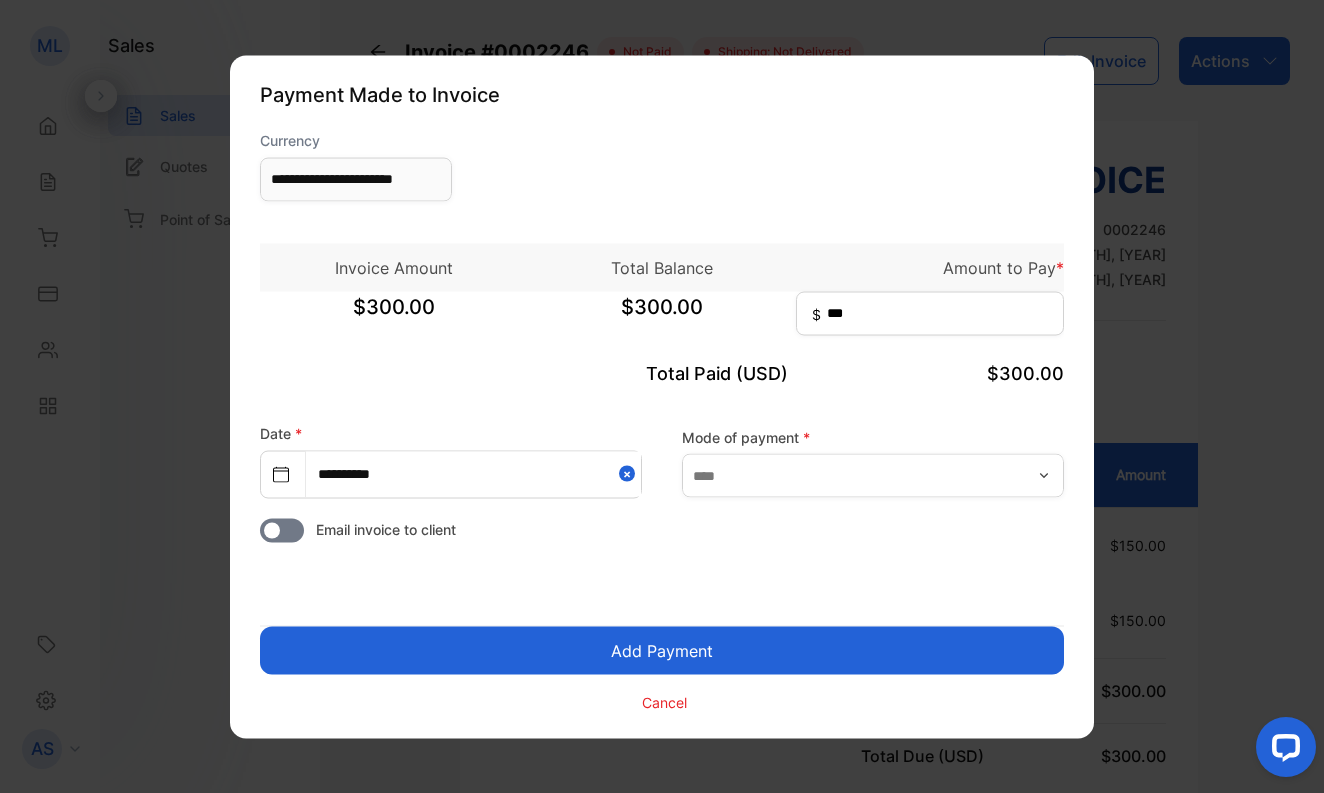 click on "Add Payment" at bounding box center [662, 650] 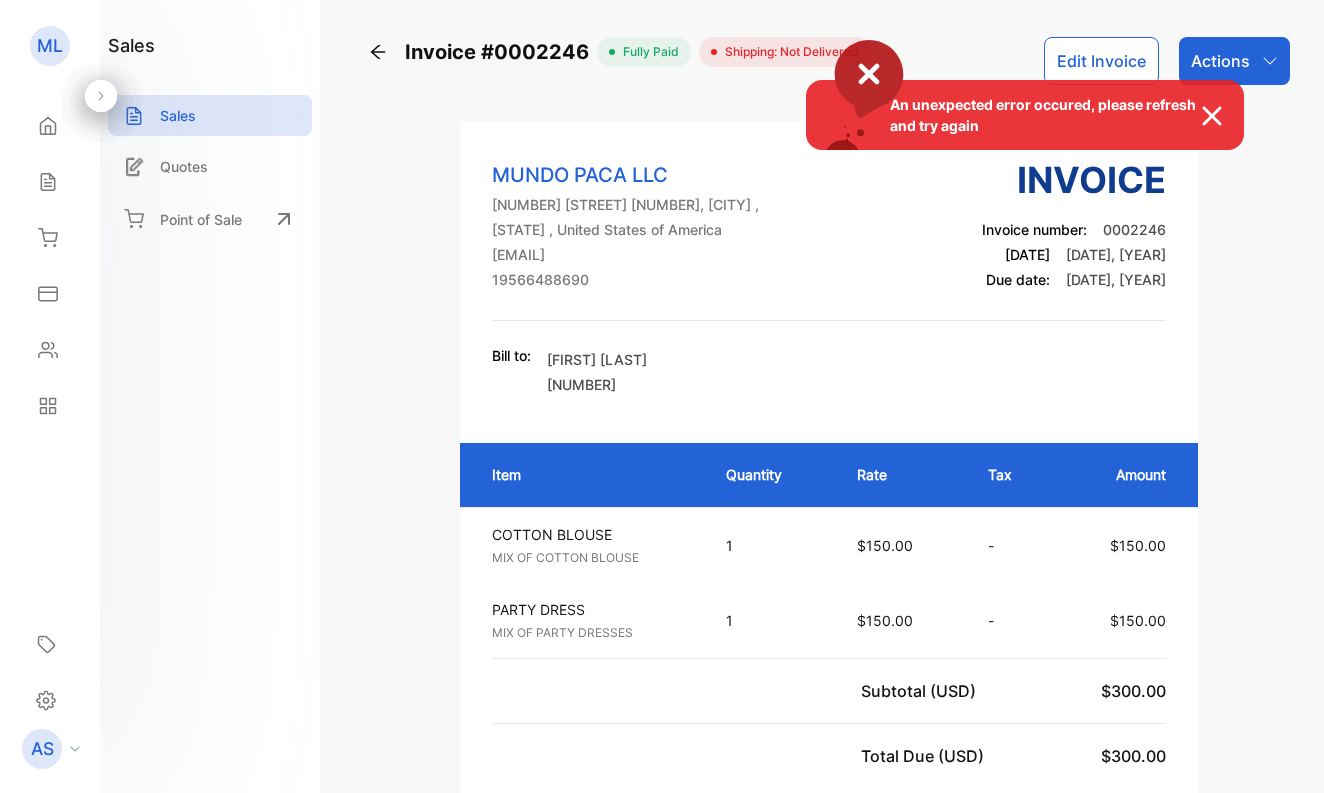 scroll, scrollTop: 0, scrollLeft: 0, axis: both 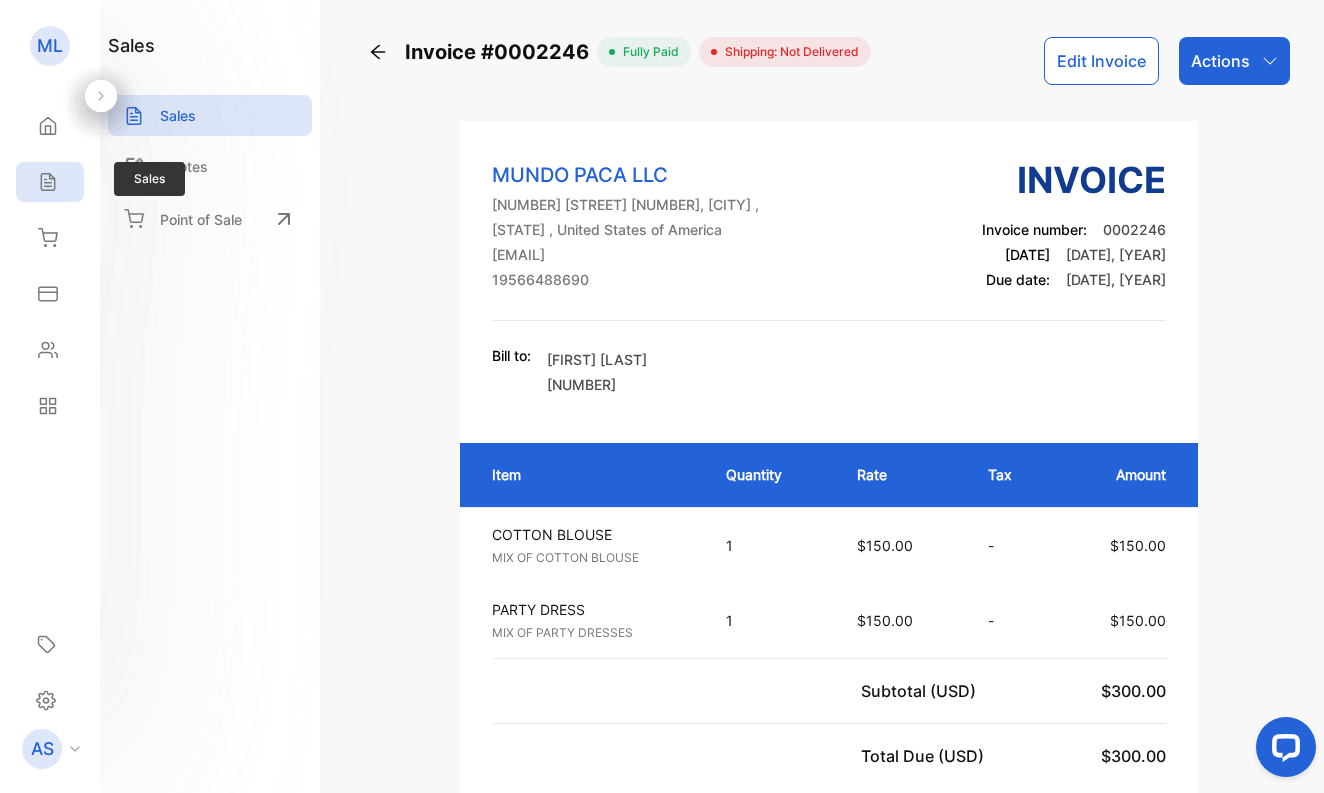 click 